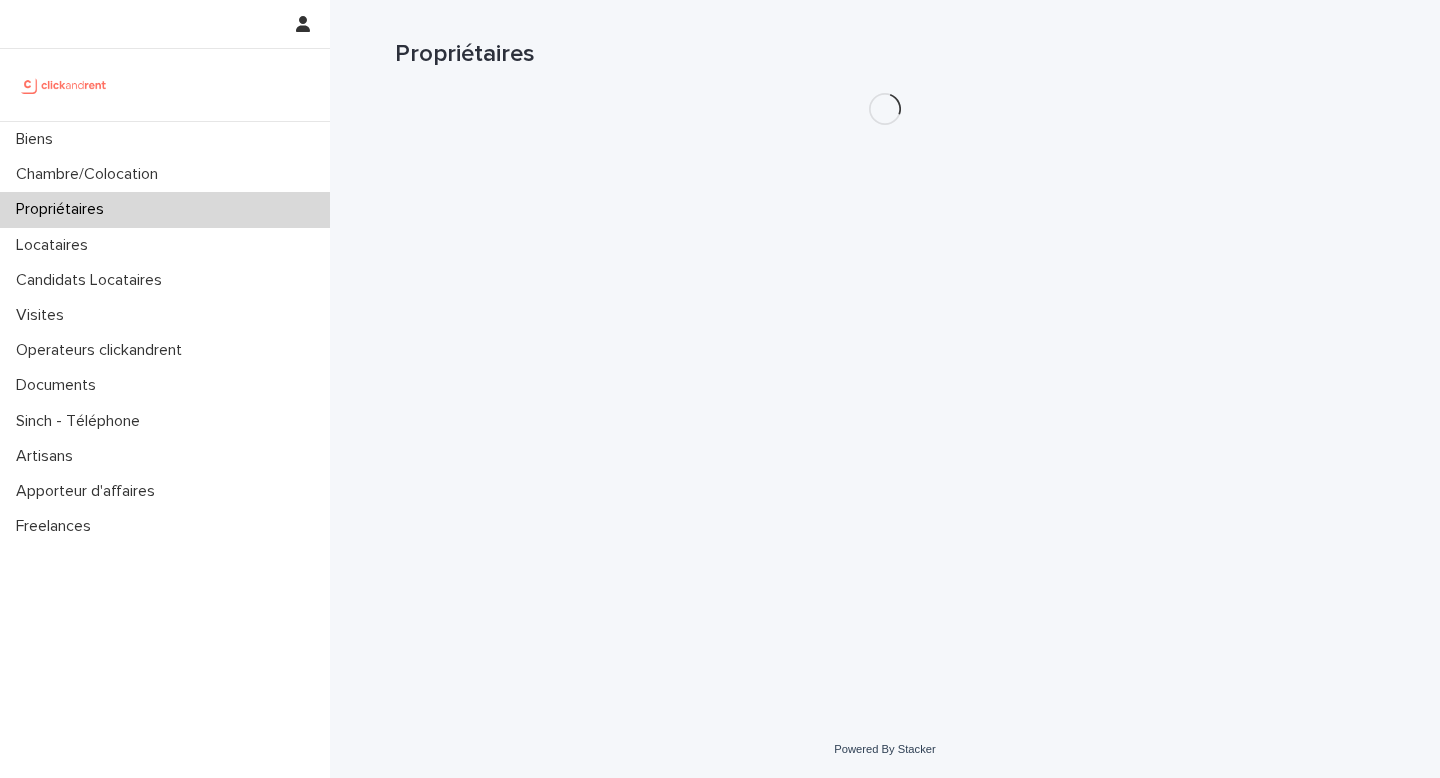 scroll, scrollTop: 0, scrollLeft: 0, axis: both 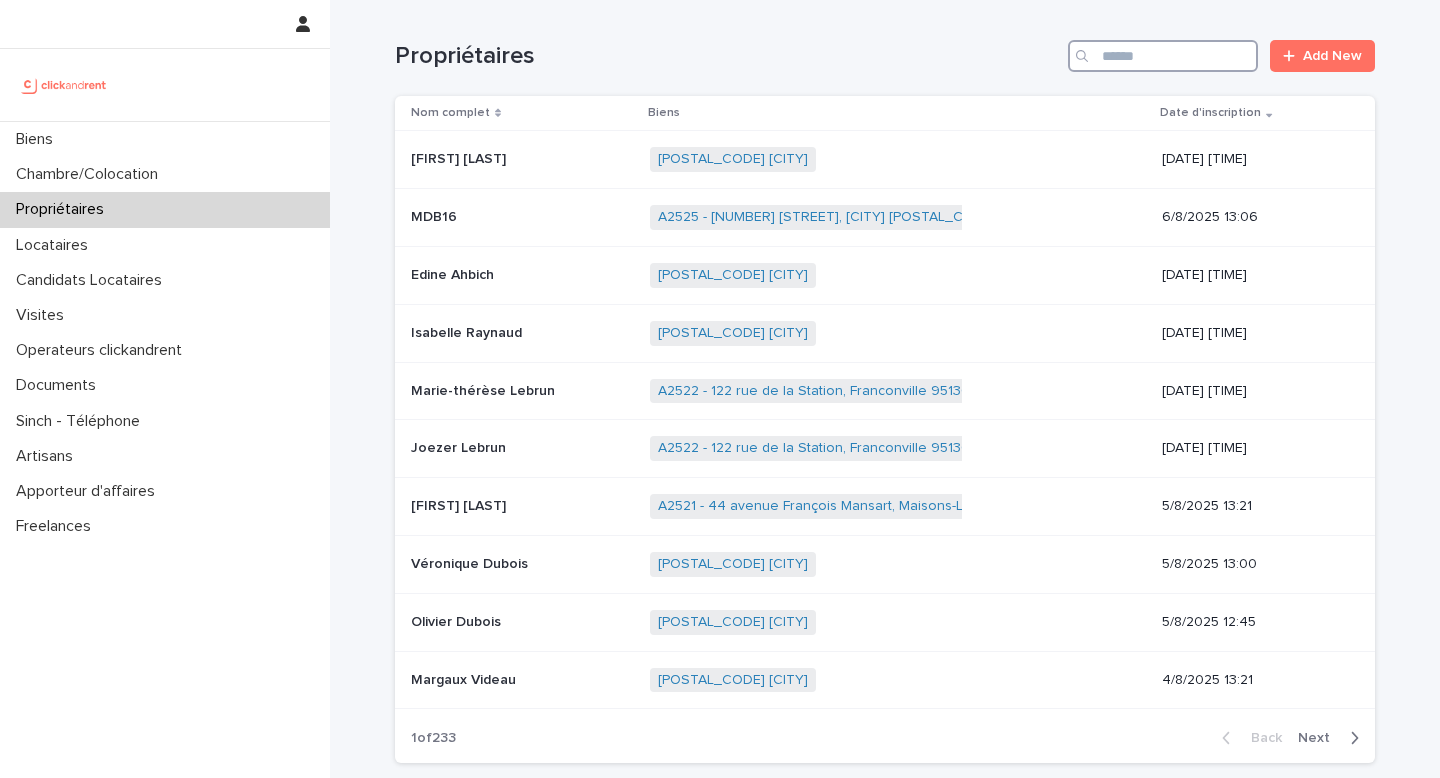click at bounding box center (1163, 56) 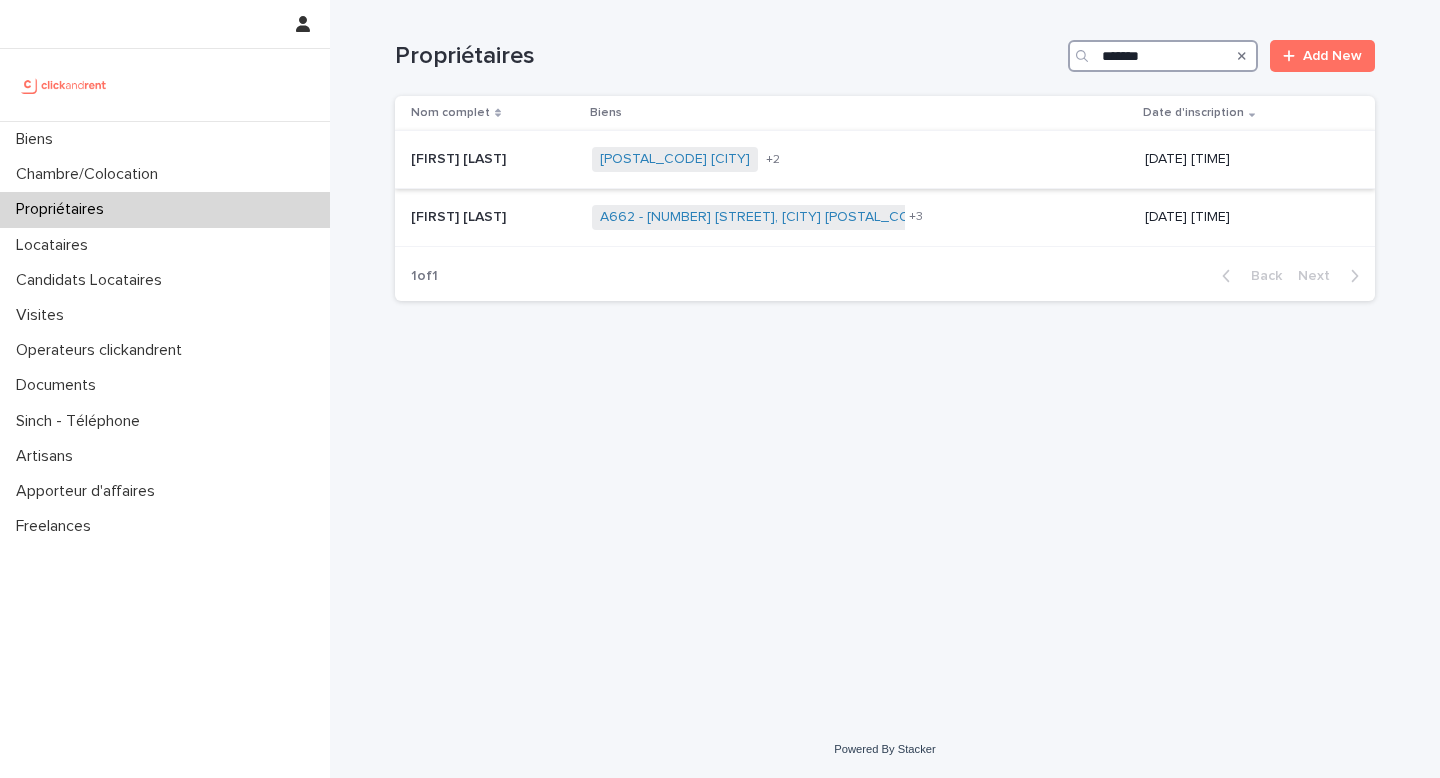 type on "*******" 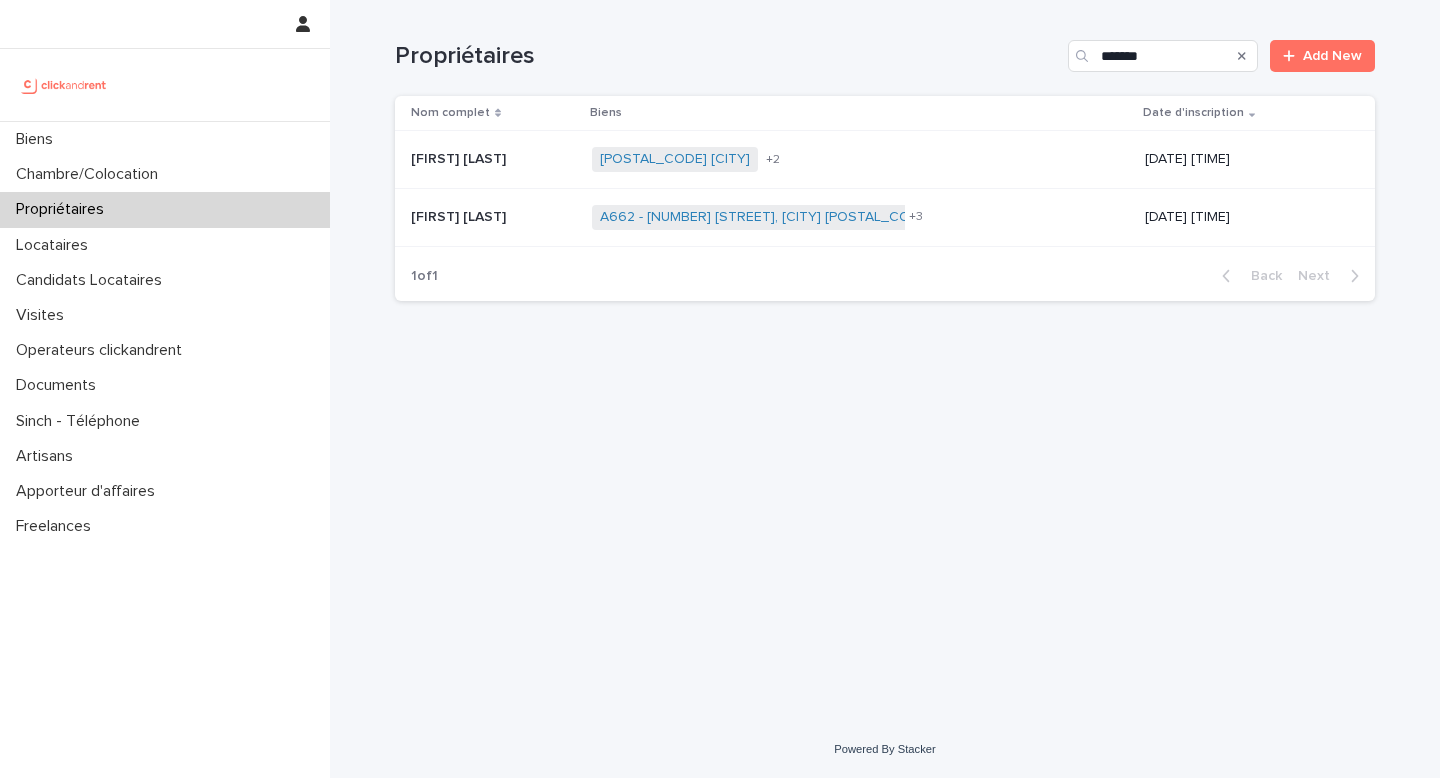 click on "[POSTAL_CODE] [CITY] [POSTAL_CODE] [CITY] [POSTAL_CODE] [CITY] + [NUMBER]" at bounding box center (860, 159) 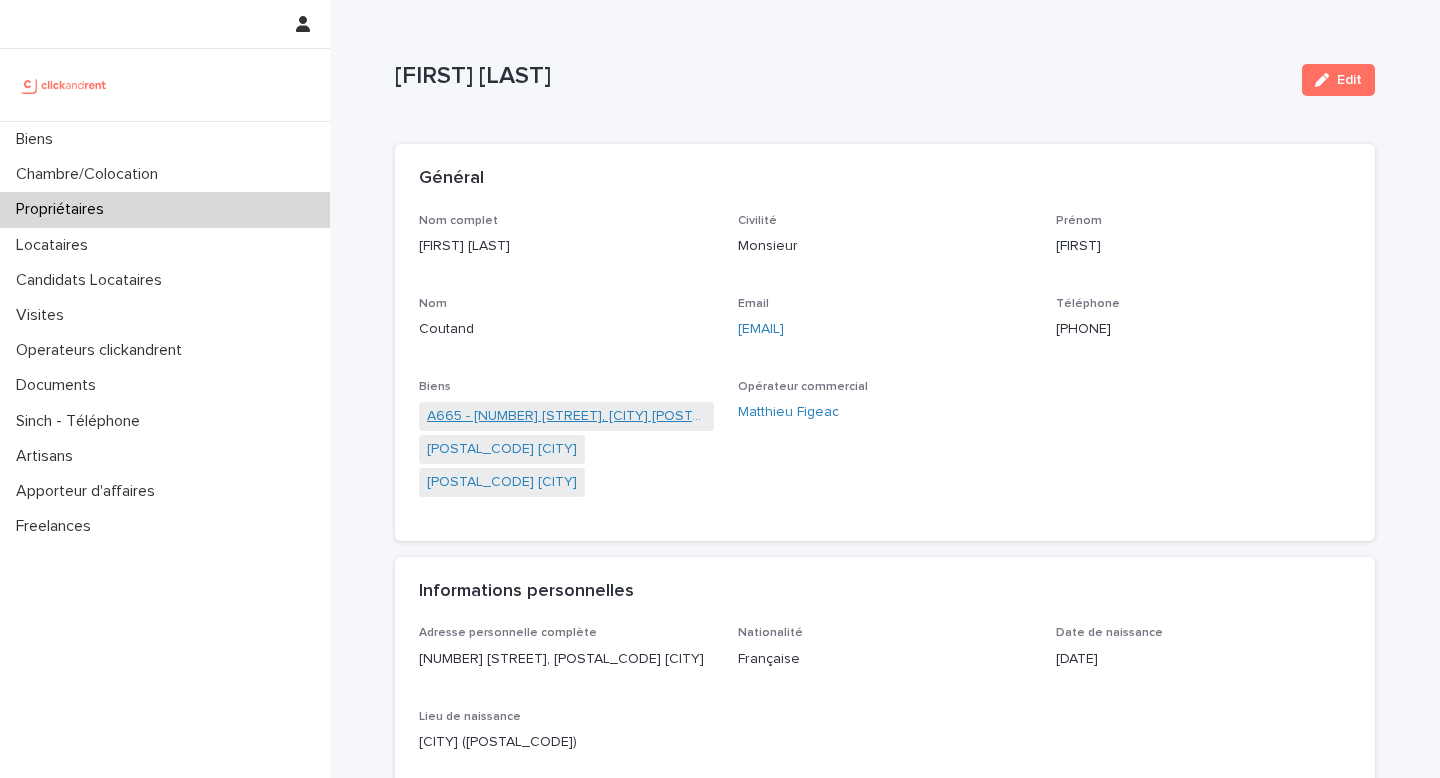 click on "A665 - [NUMBER] [STREET],  [CITY] [POSTAL_CODE]" at bounding box center (566, 416) 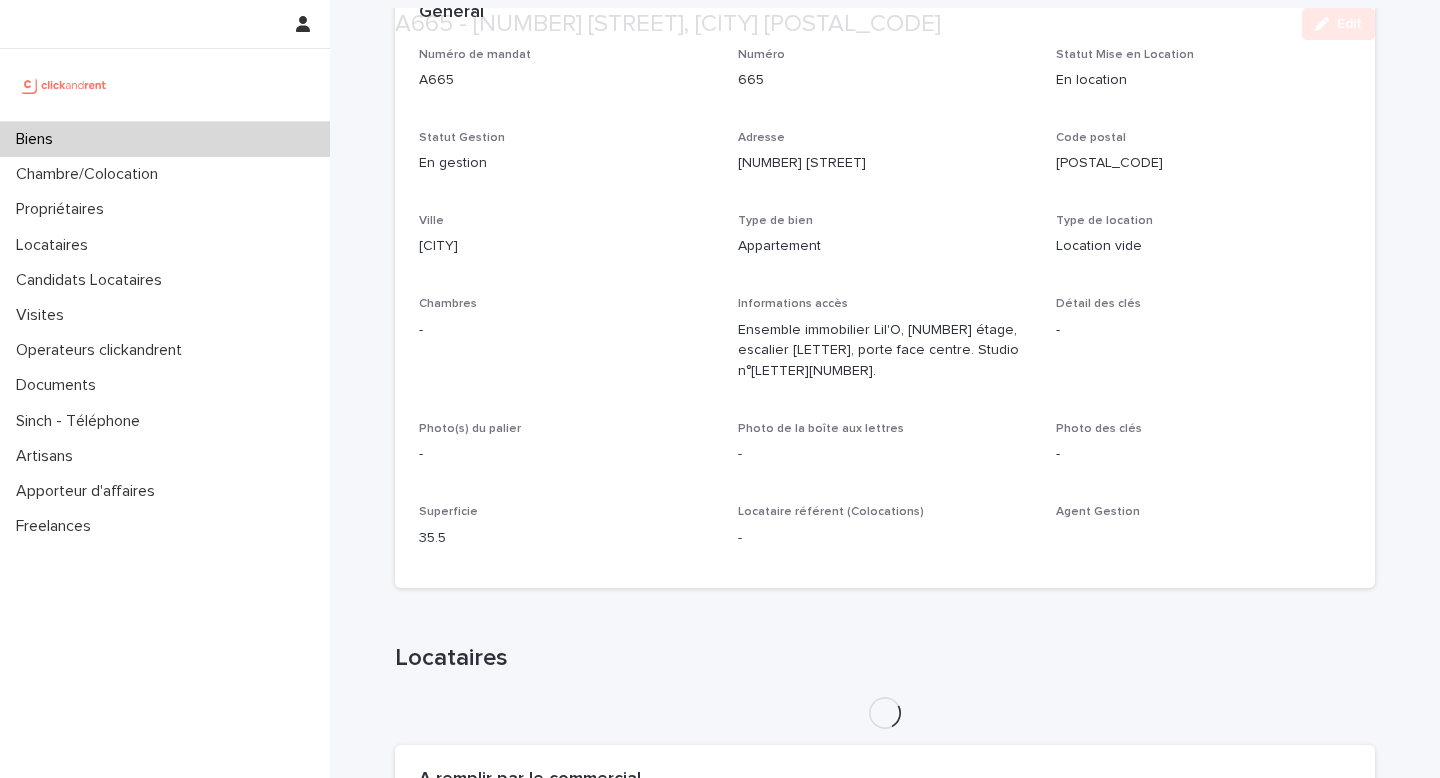 scroll, scrollTop: 192, scrollLeft: 0, axis: vertical 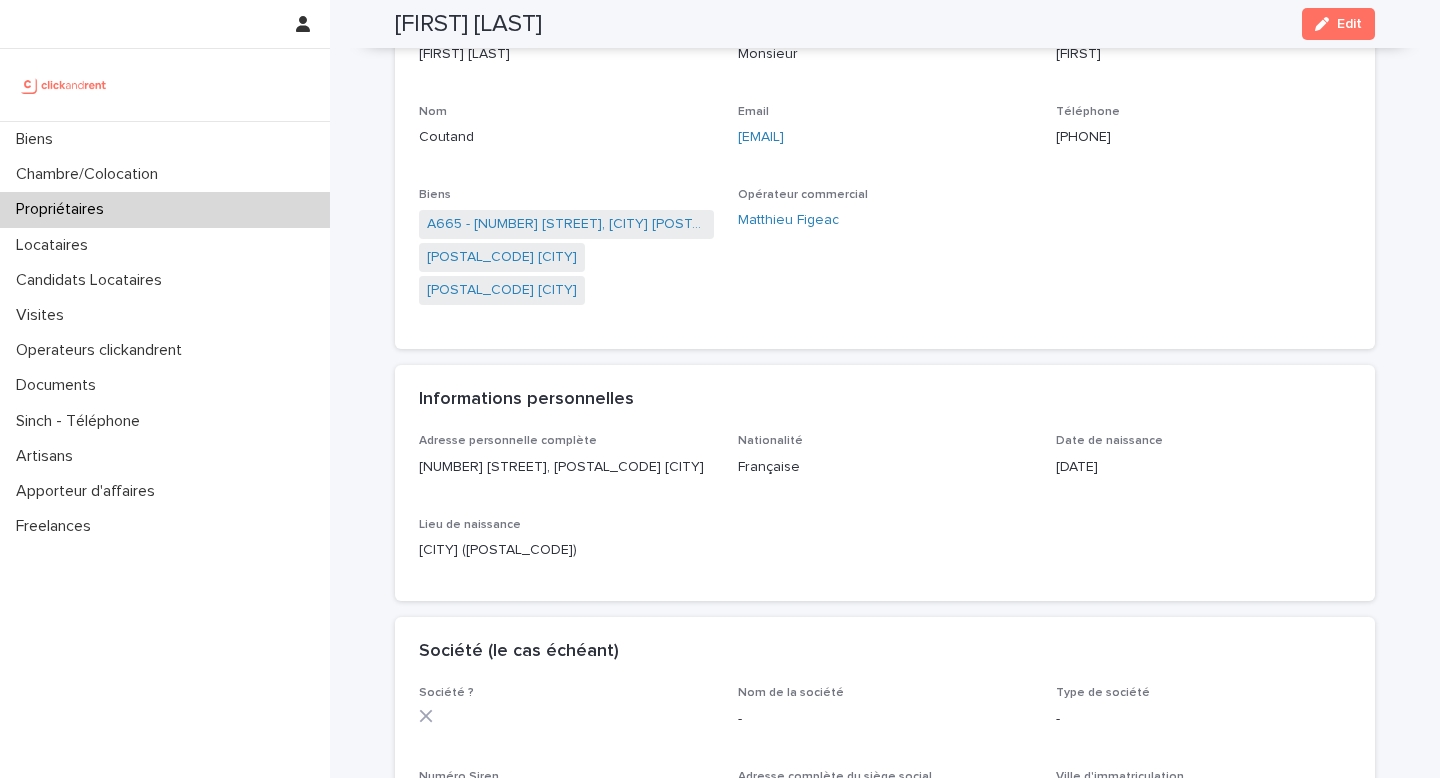 click on "Informations personnelles" at bounding box center [885, 400] 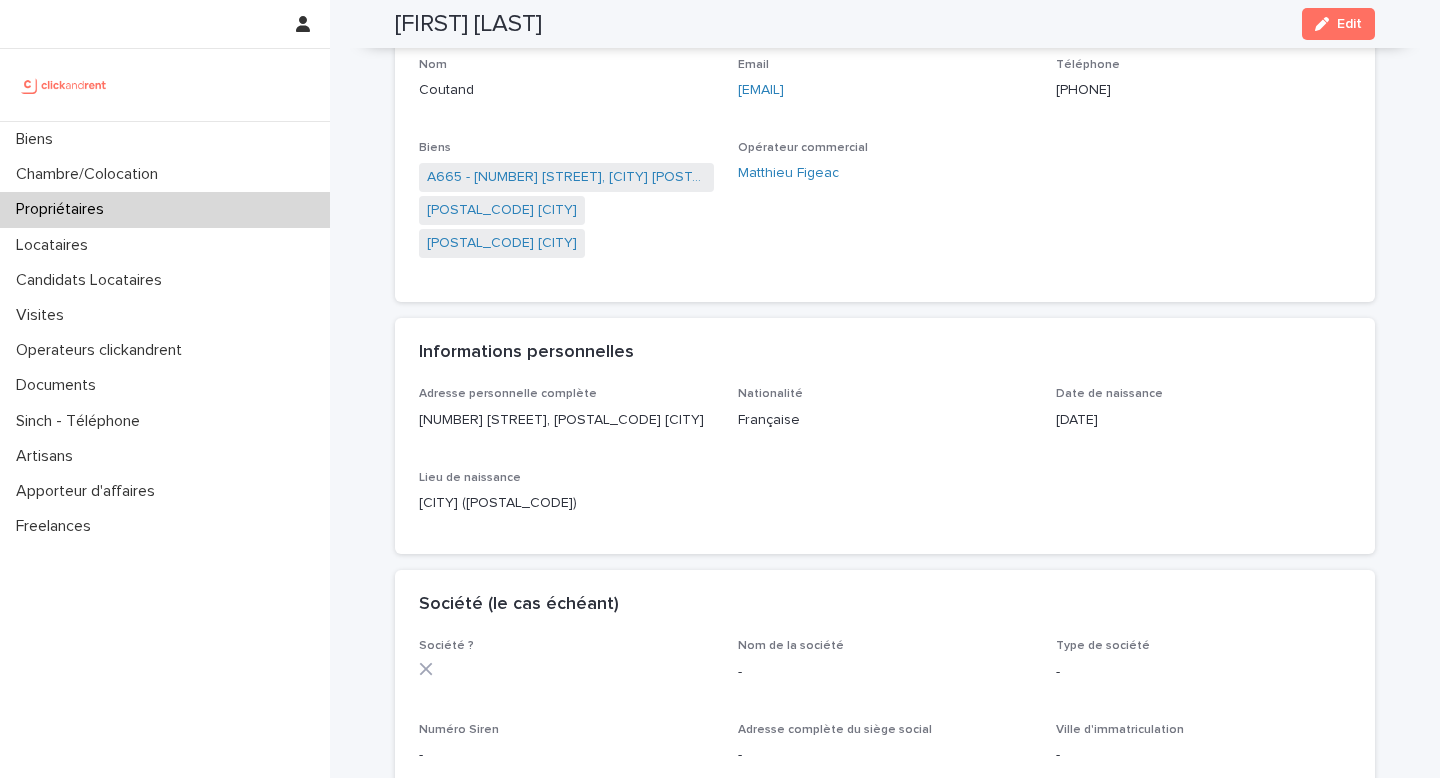scroll, scrollTop: 240, scrollLeft: 0, axis: vertical 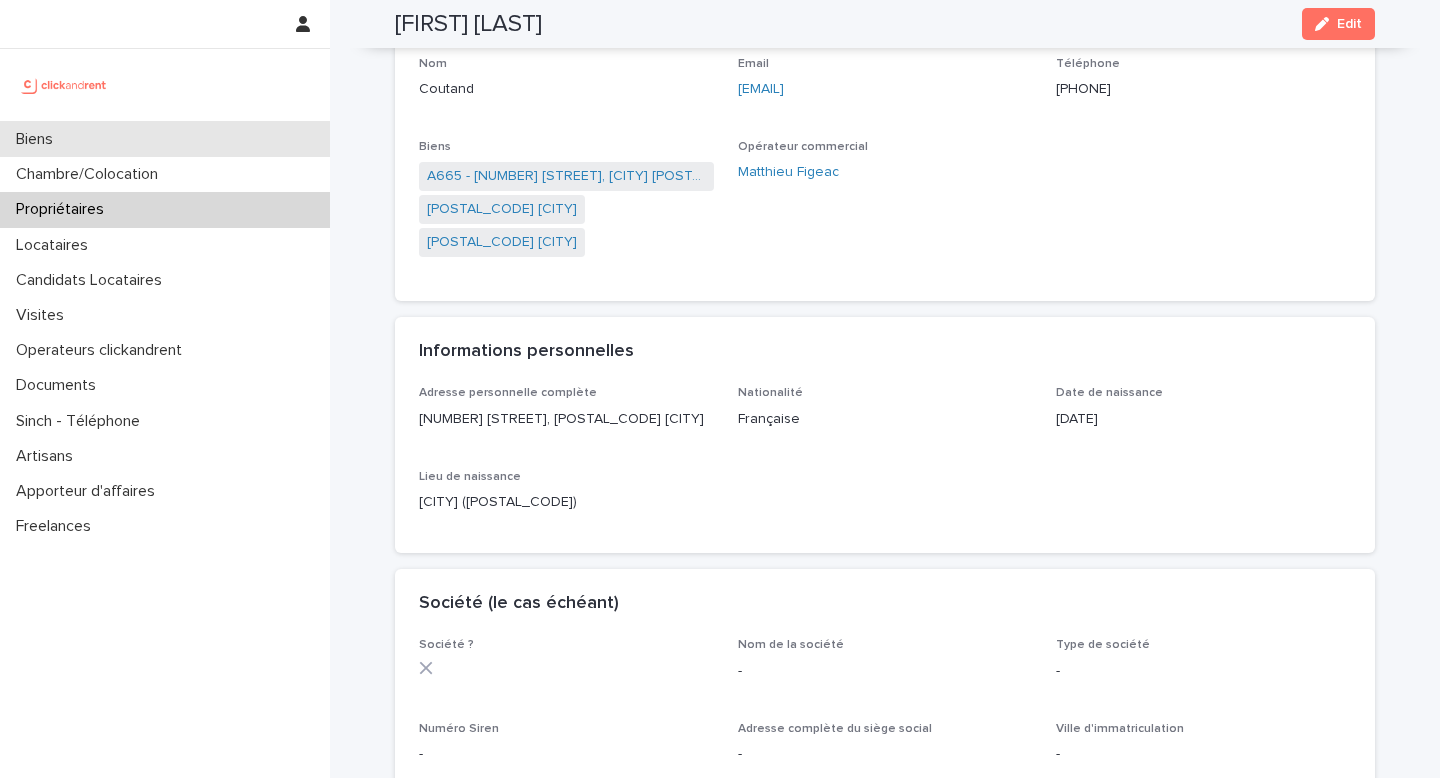 click on "Biens" at bounding box center (165, 139) 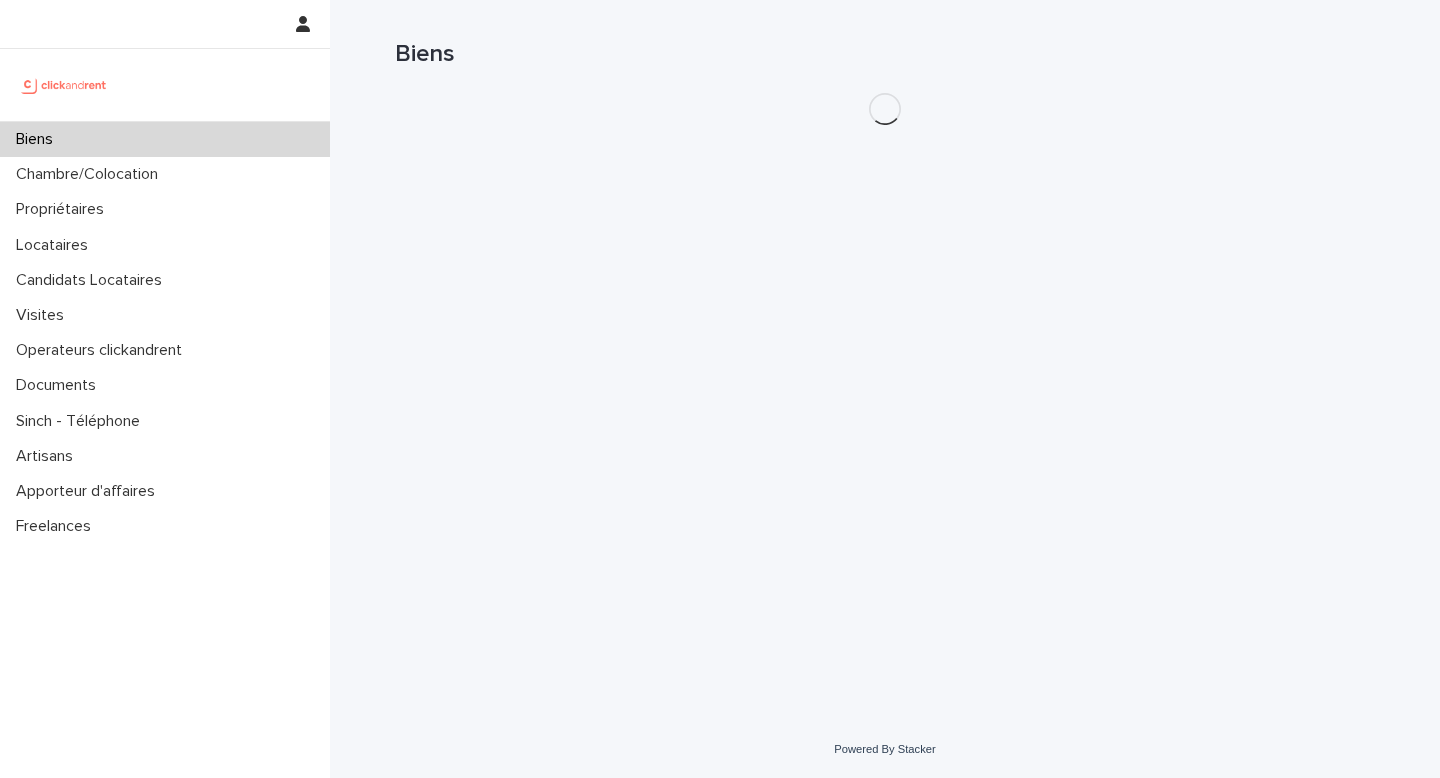 scroll, scrollTop: 0, scrollLeft: 0, axis: both 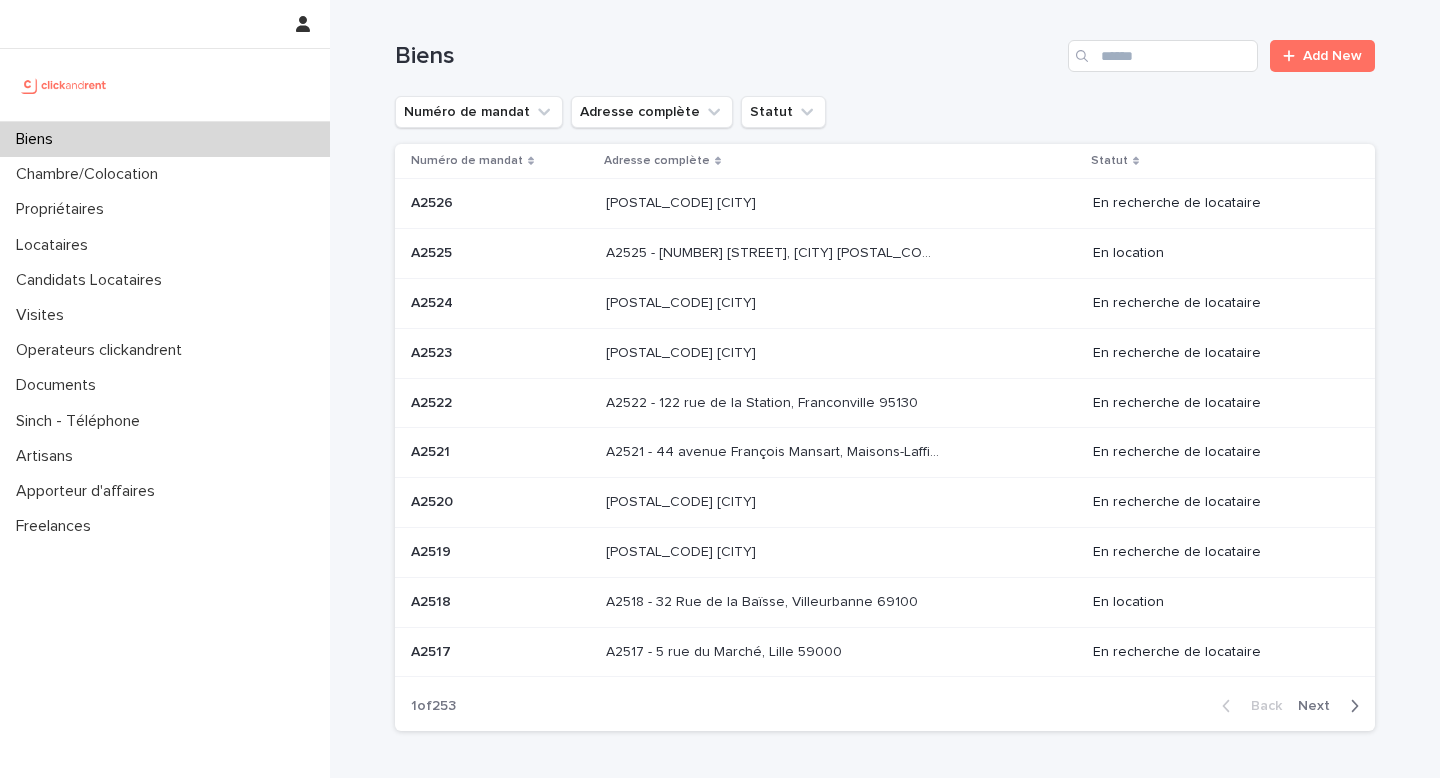 click on "Biens Add New" at bounding box center (885, 48) 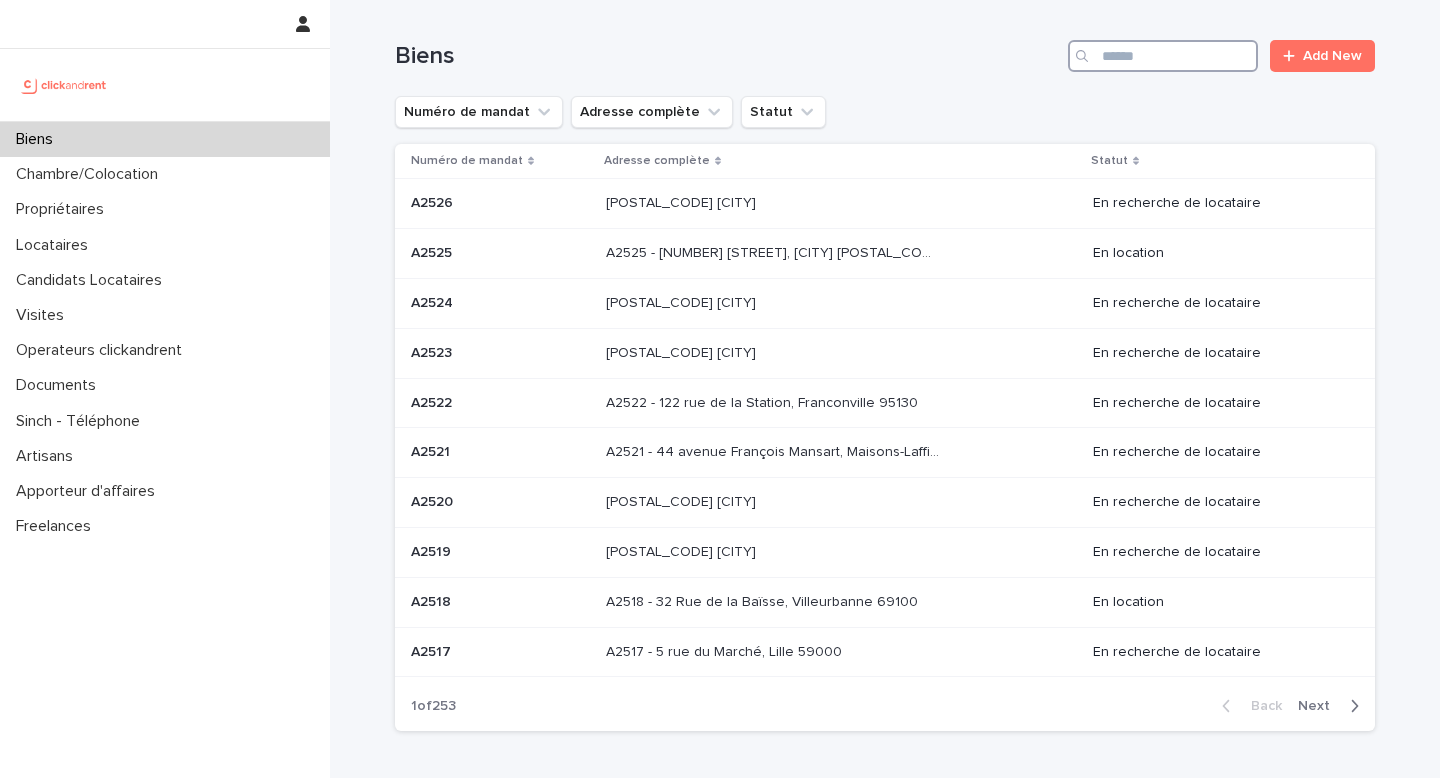 click at bounding box center [1163, 56] 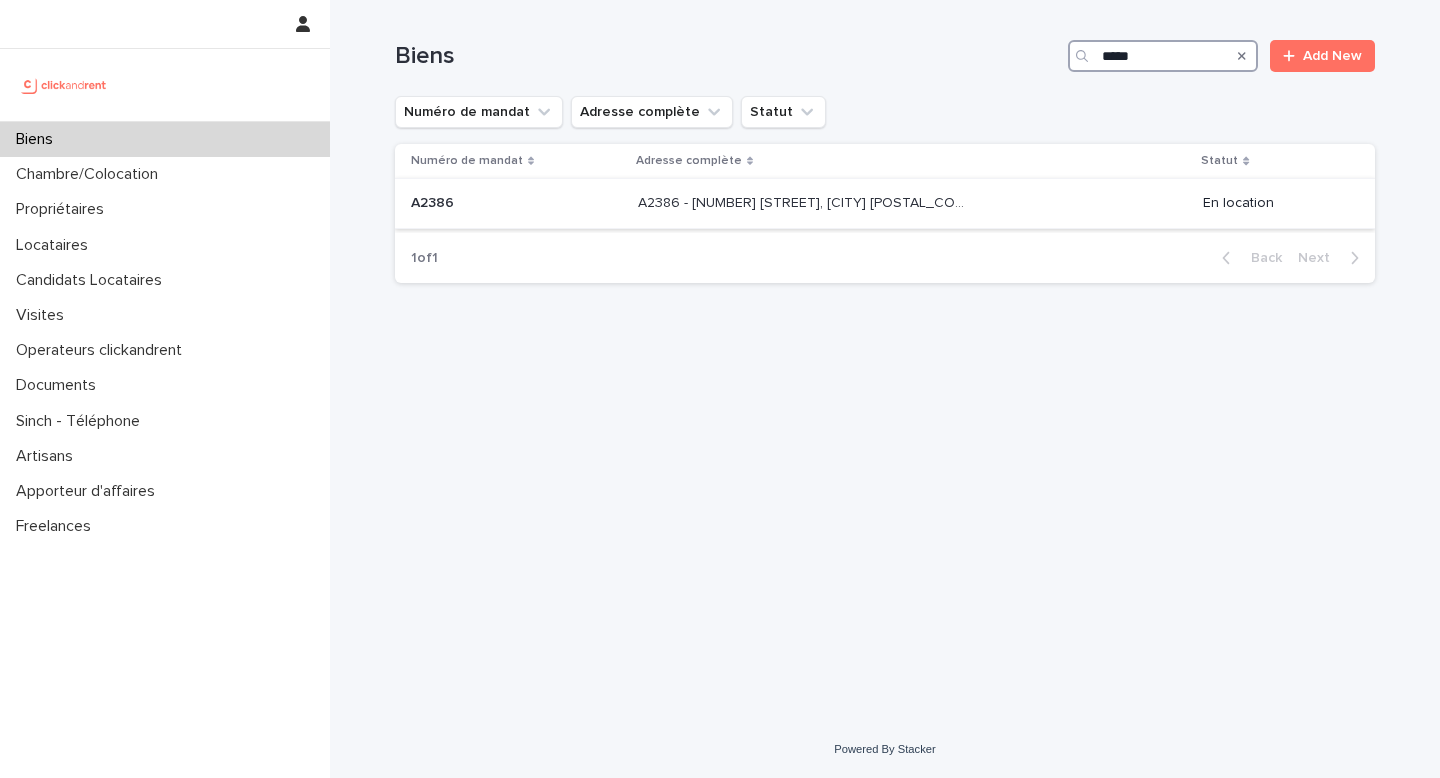 type on "*****" 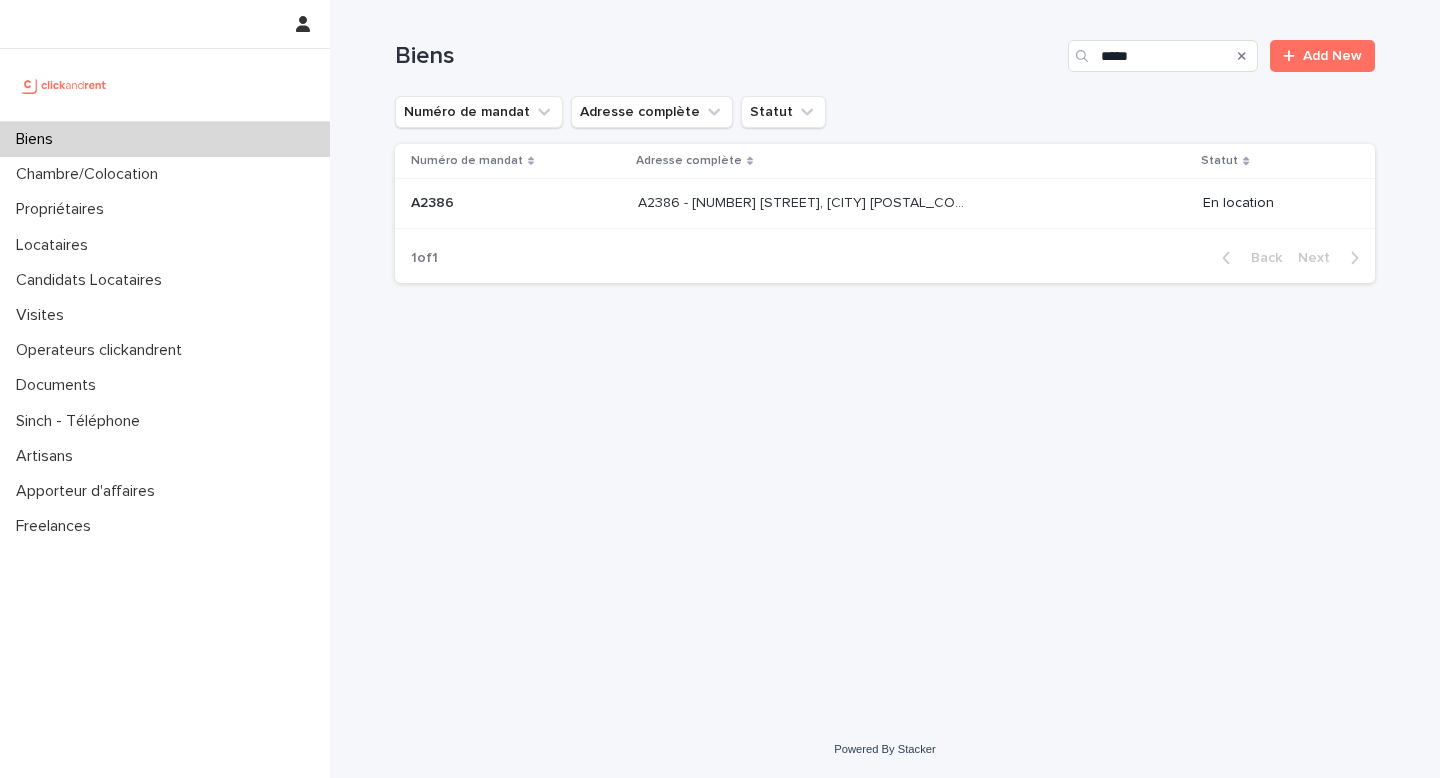 click on "[POSTAL_CODE] [CITY] [POSTAL_CODE] [CITY]" at bounding box center [912, 203] 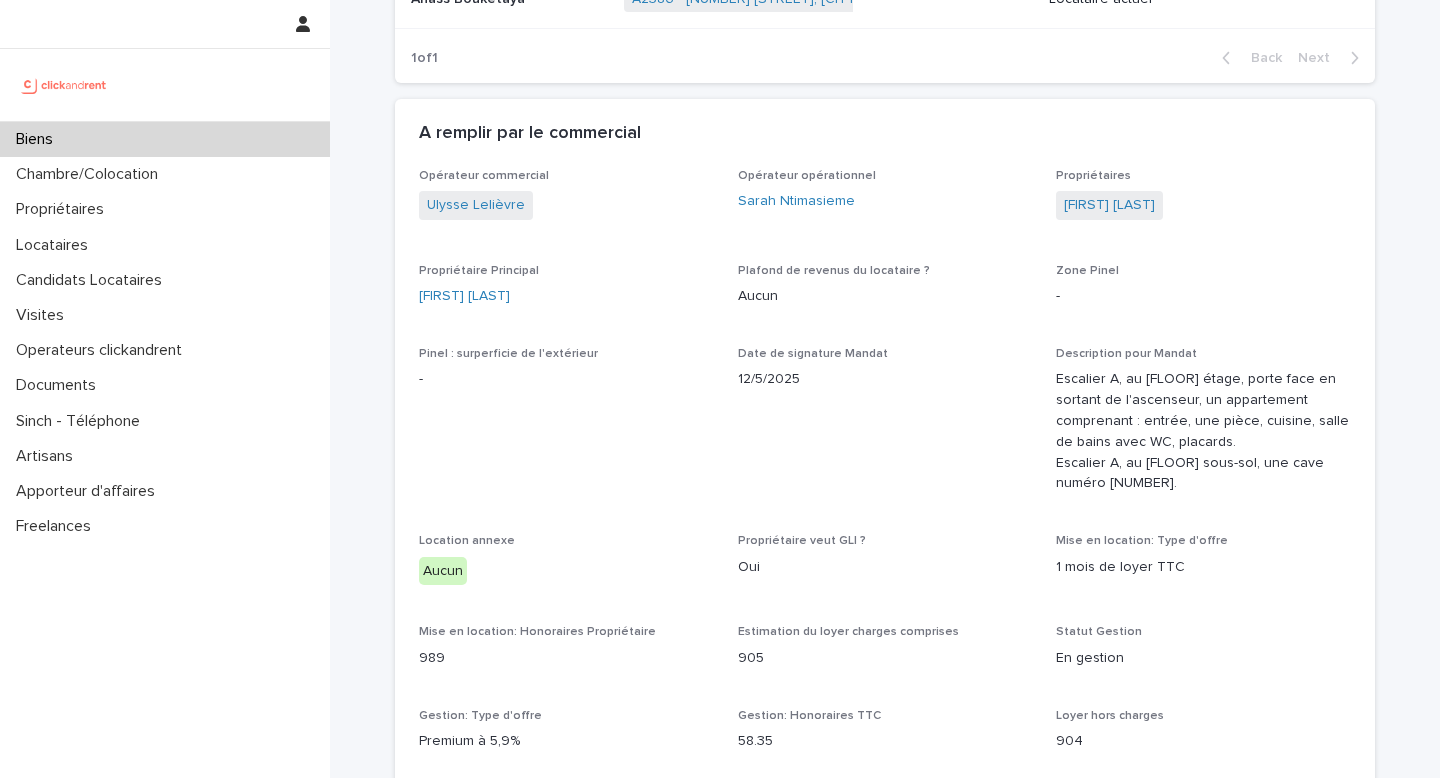scroll, scrollTop: 1122, scrollLeft: 0, axis: vertical 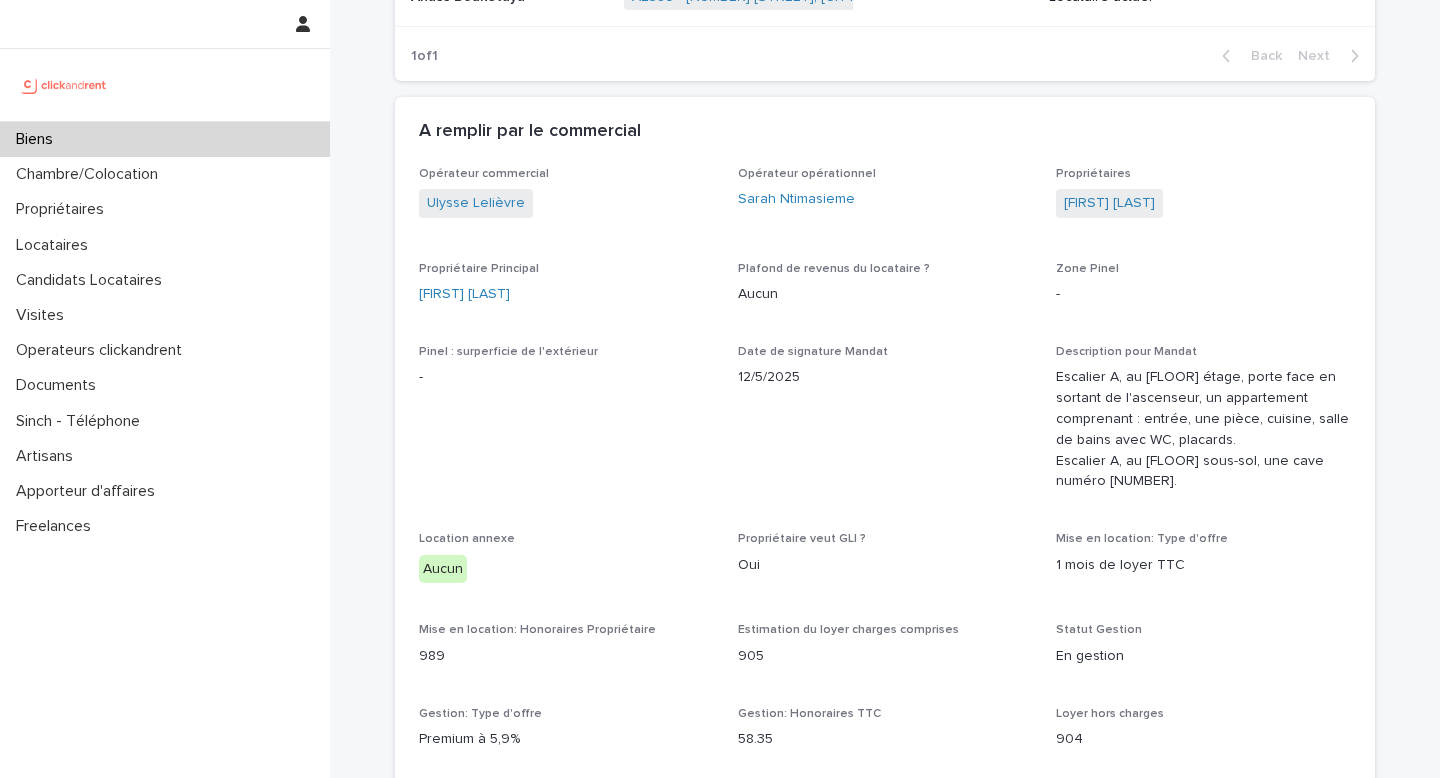 click on "Biens" at bounding box center [165, 139] 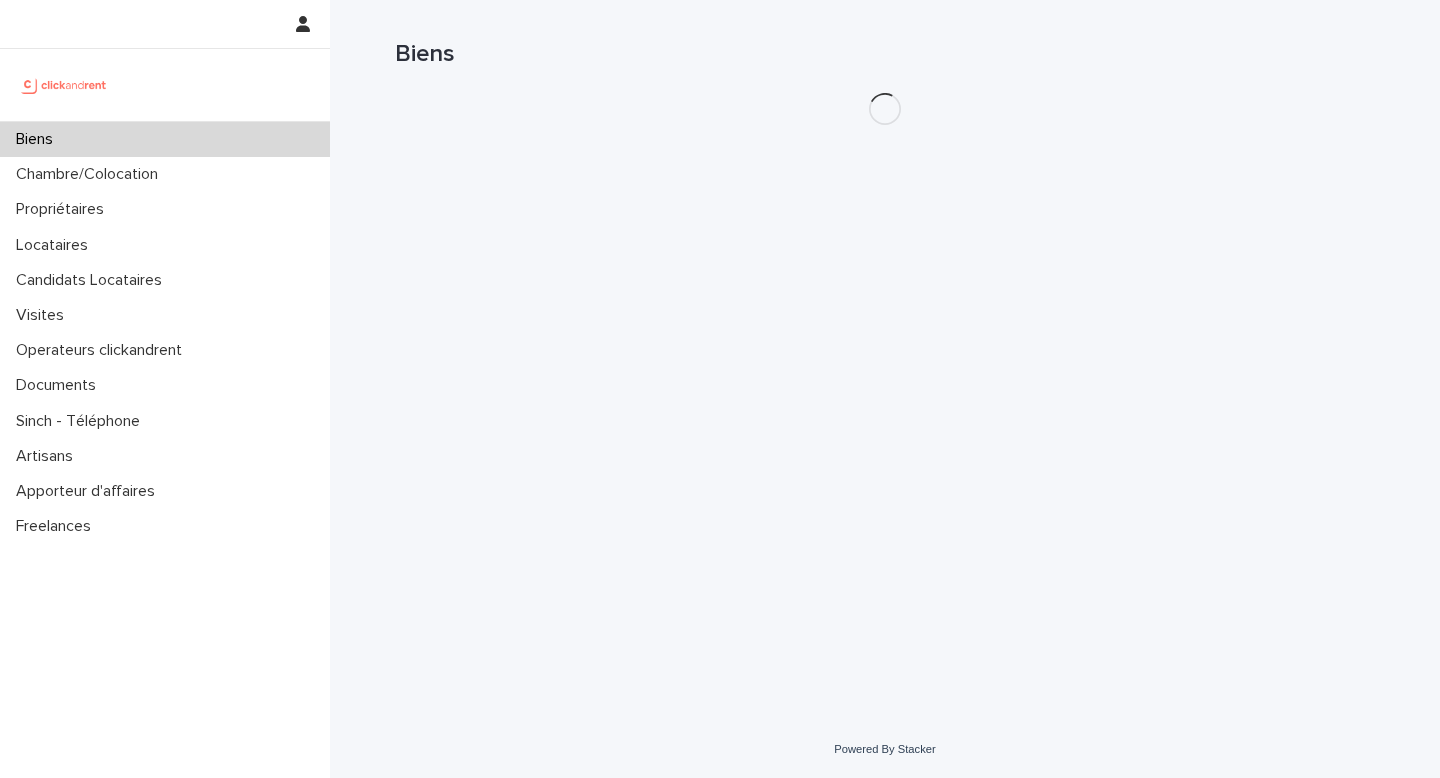 scroll, scrollTop: 0, scrollLeft: 0, axis: both 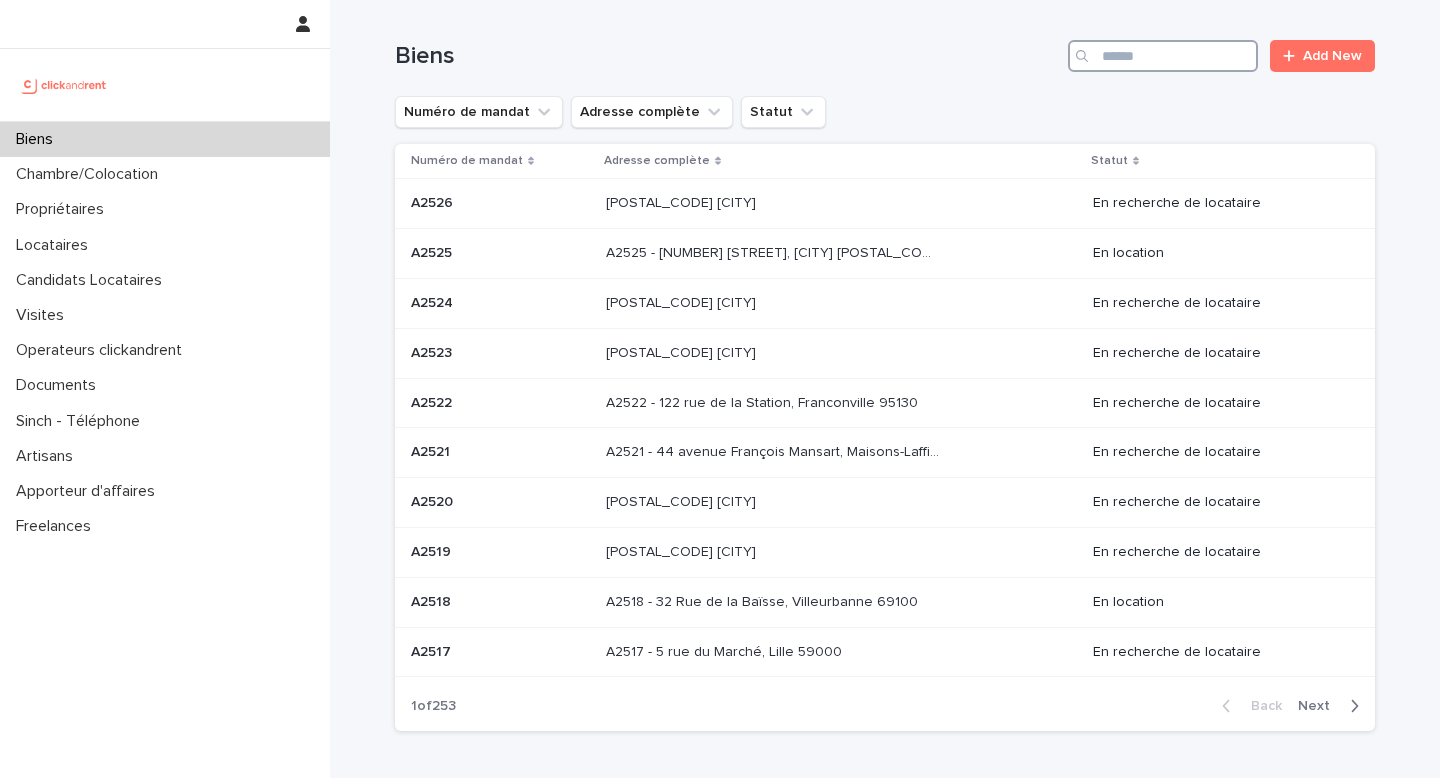 click at bounding box center (1163, 56) 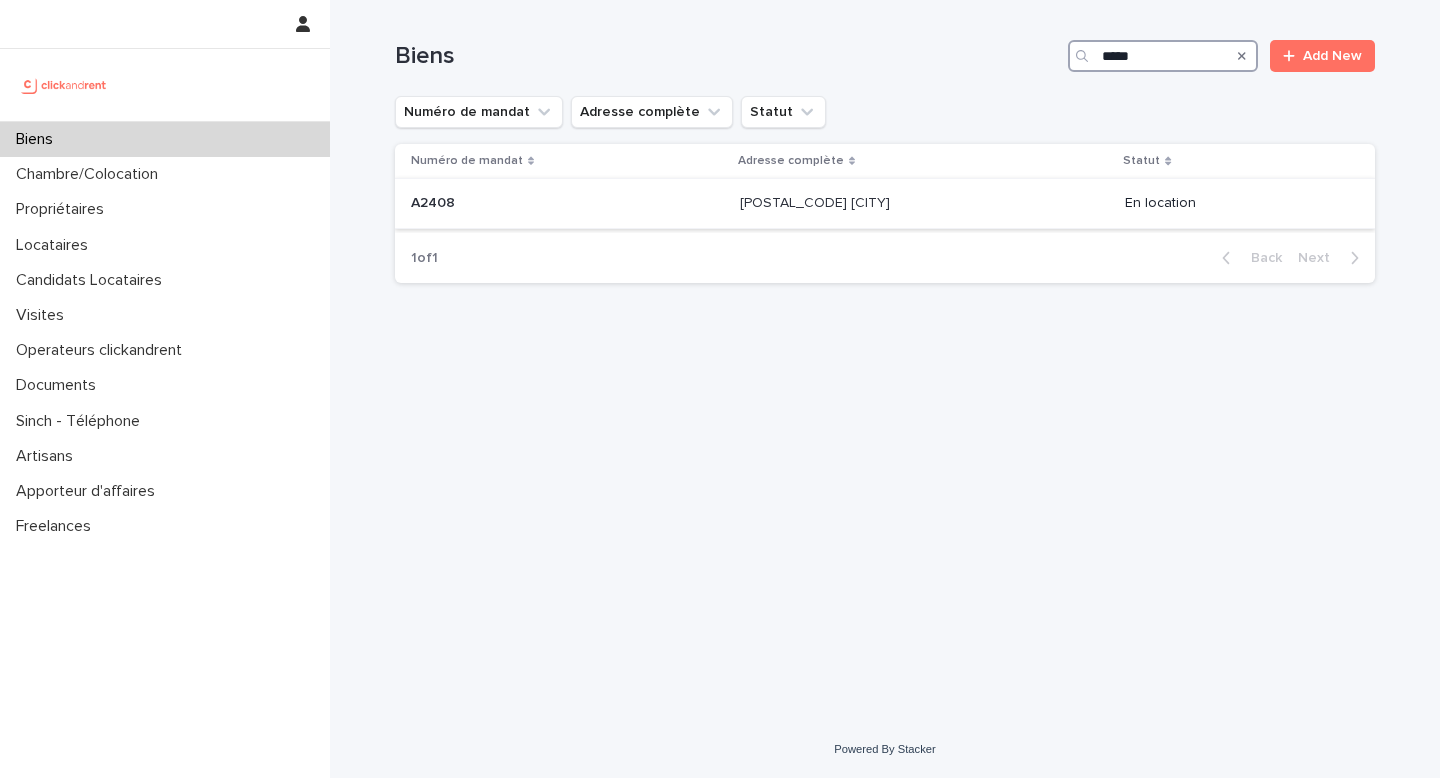 type on "*****" 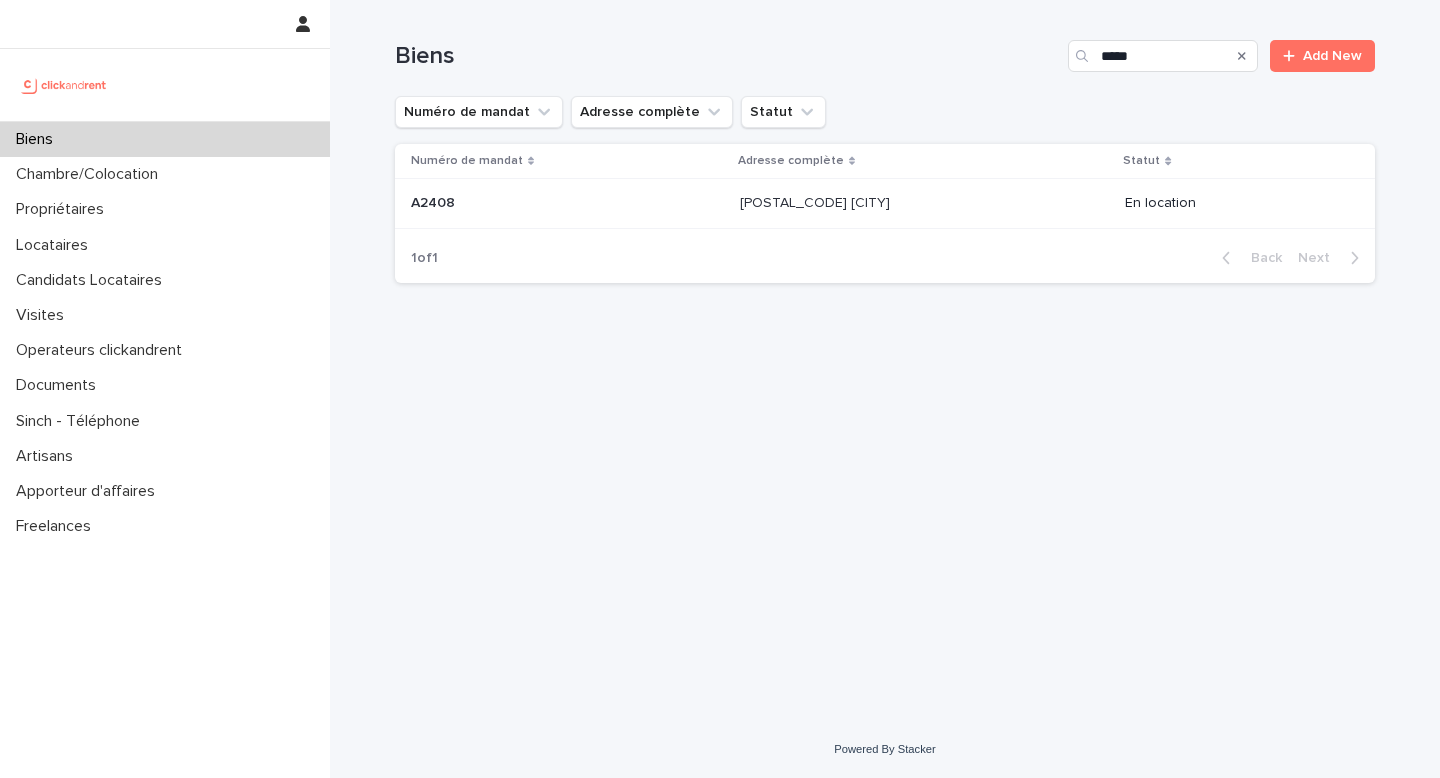 click on "A2408 - [NUMBER] [STREET],  [CITY] [POSTAL_CODE] A2408 - [NUMBER] [STREET],  [CITY] [POSTAL_CODE]" at bounding box center [924, 203] 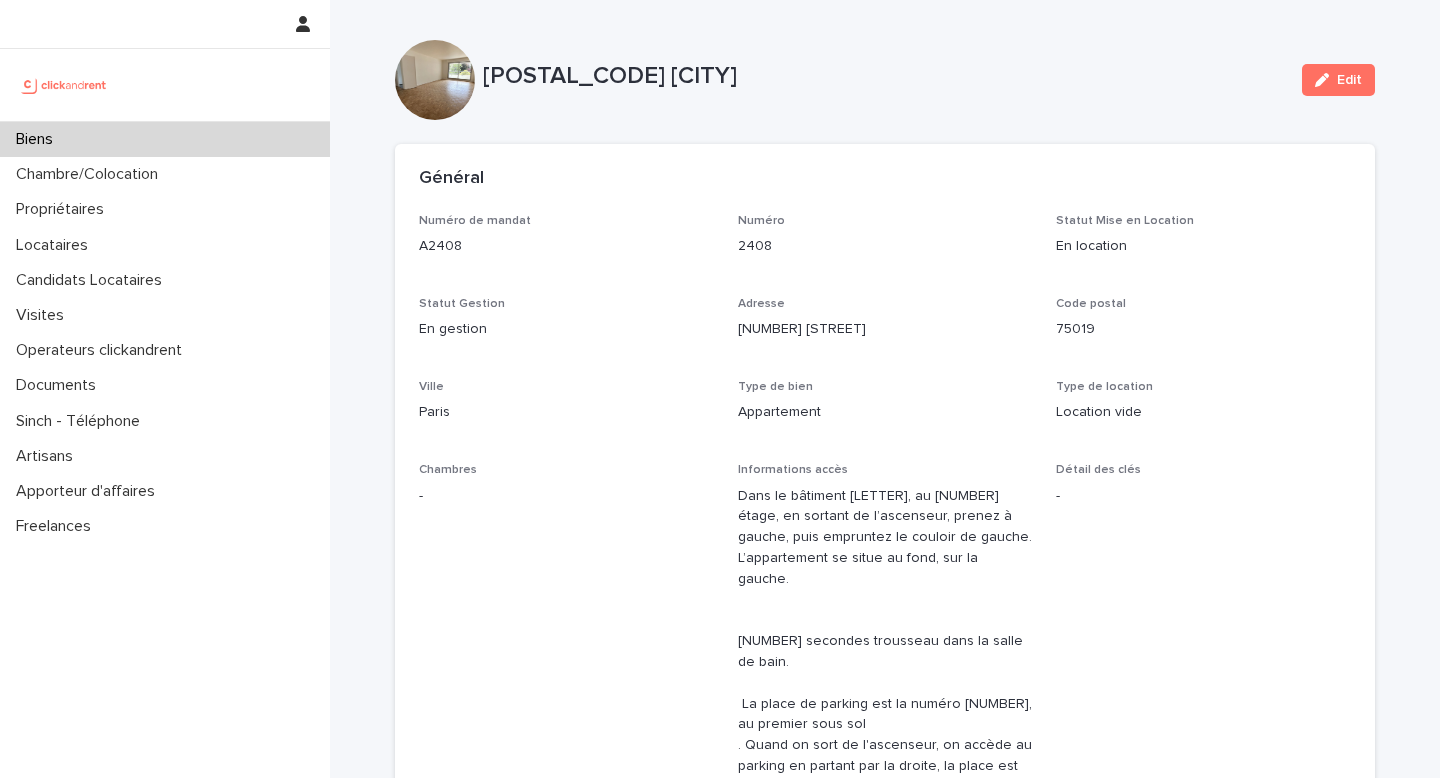 click on "Biens" at bounding box center (165, 139) 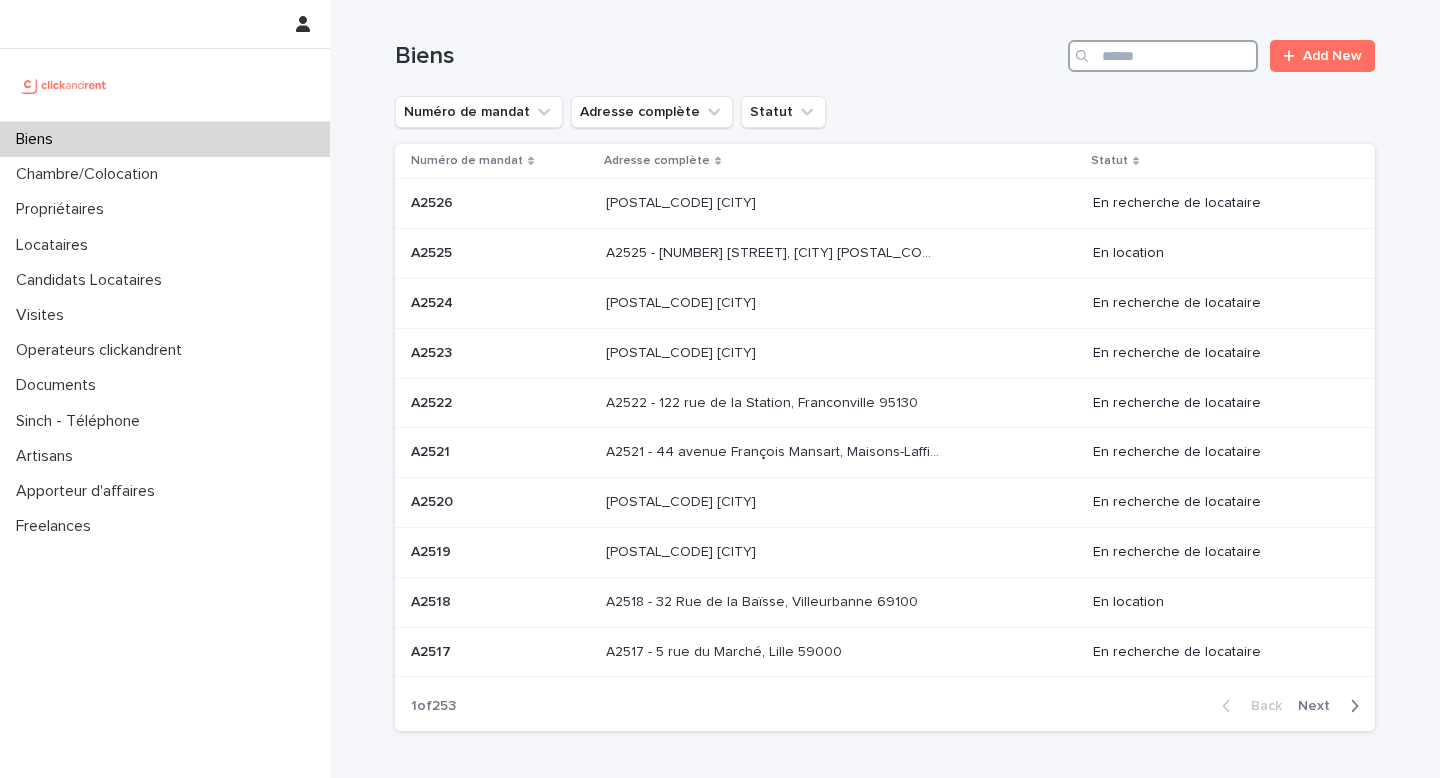 click at bounding box center [1163, 56] 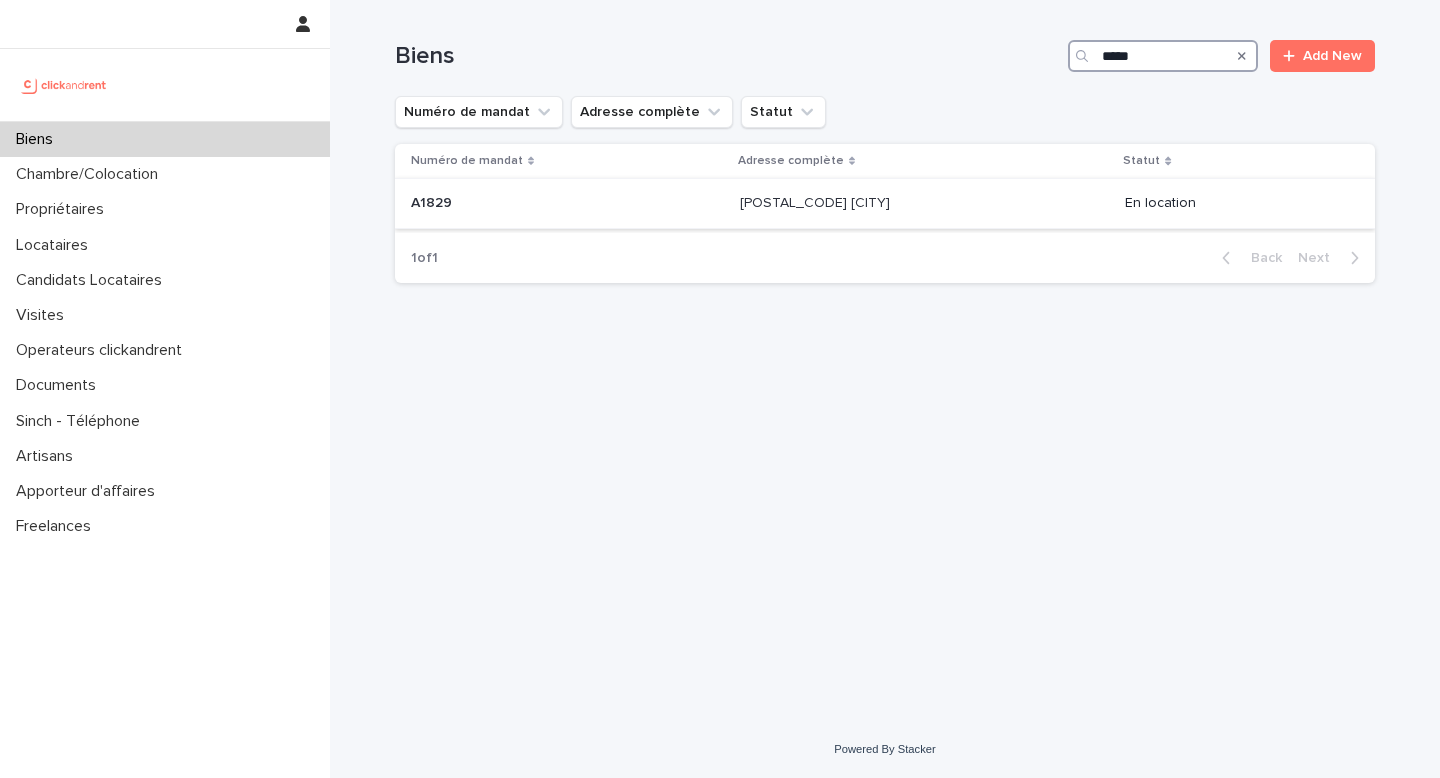 type on "*****" 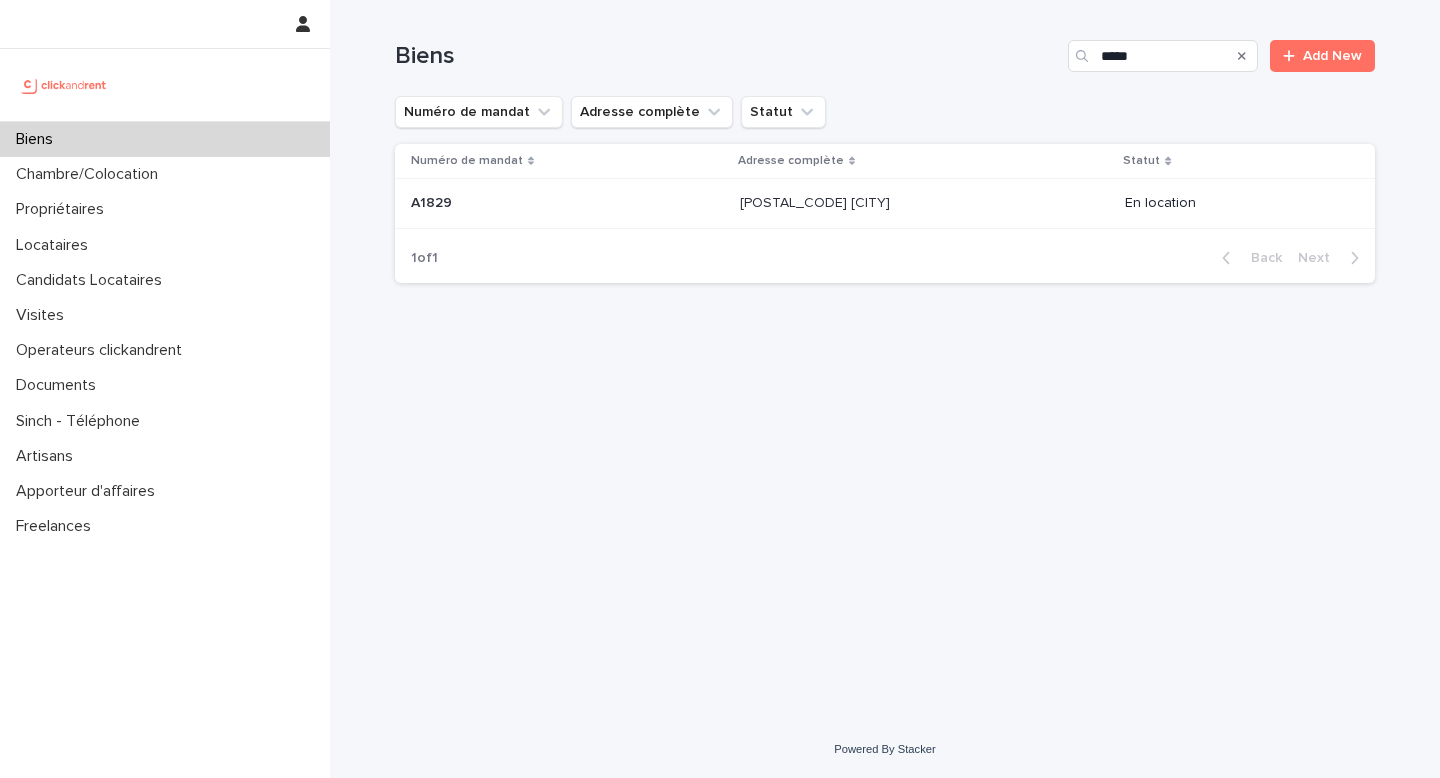 click on "[POSTAL_CODE] [CITY] [POSTAL_CODE] [CITY]" at bounding box center (924, 203) 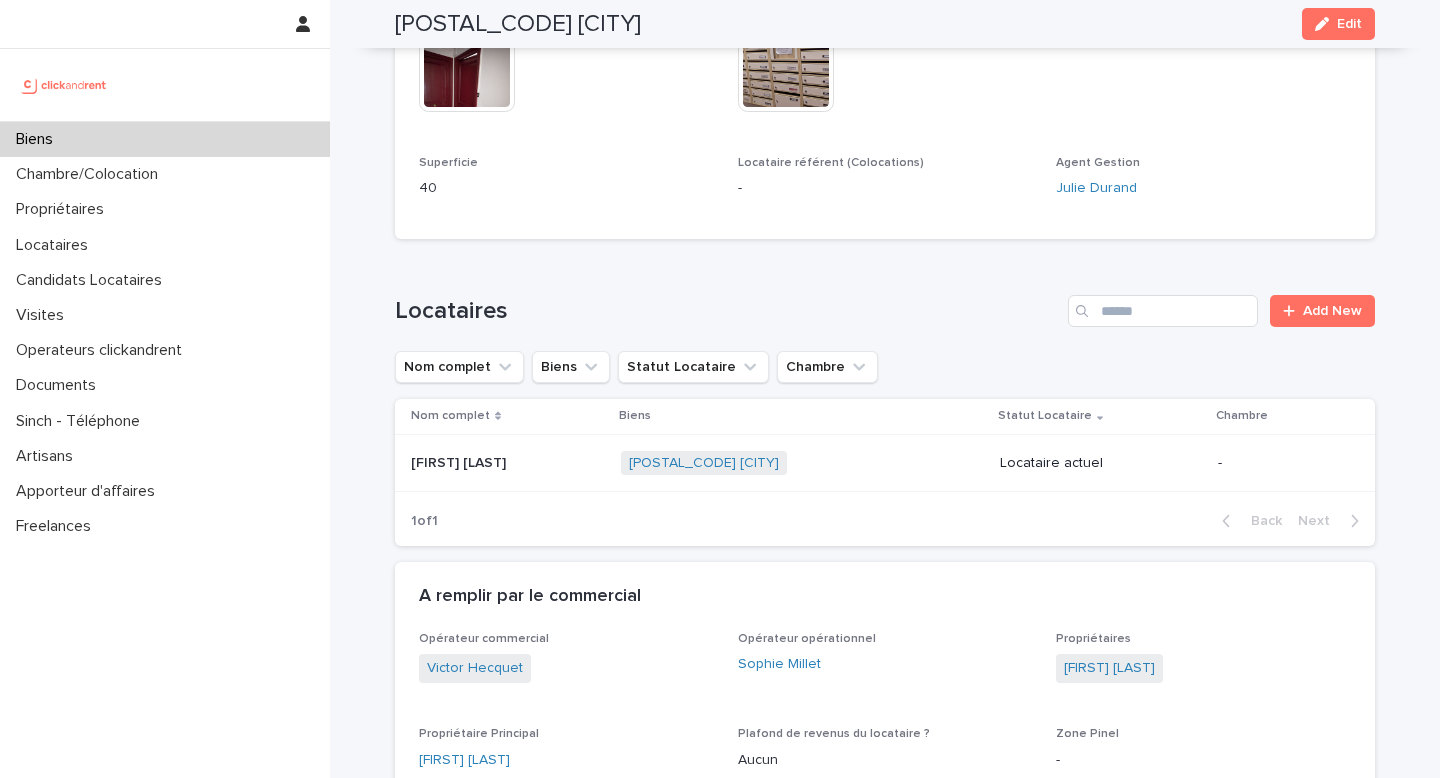 scroll, scrollTop: 758, scrollLeft: 0, axis: vertical 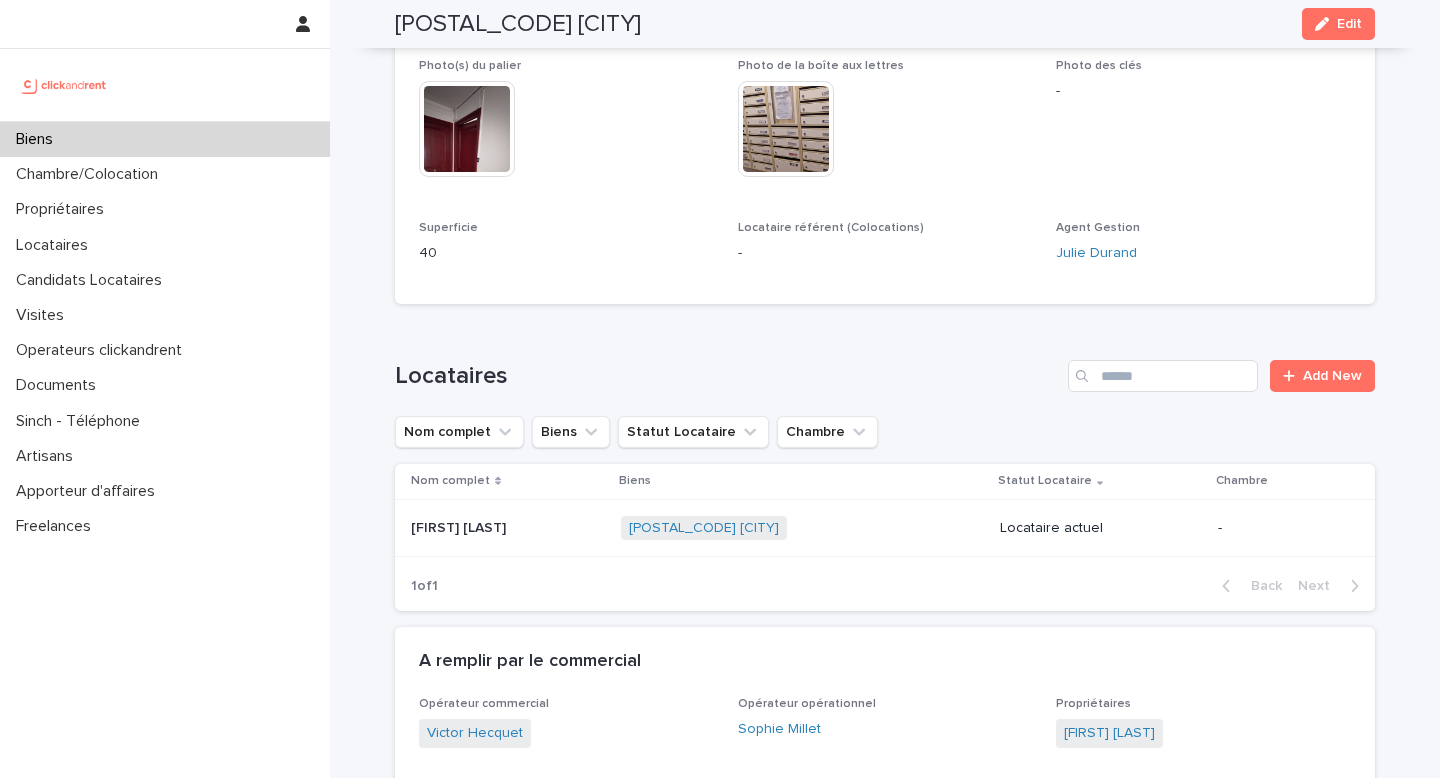 click on "Biens" at bounding box center [165, 139] 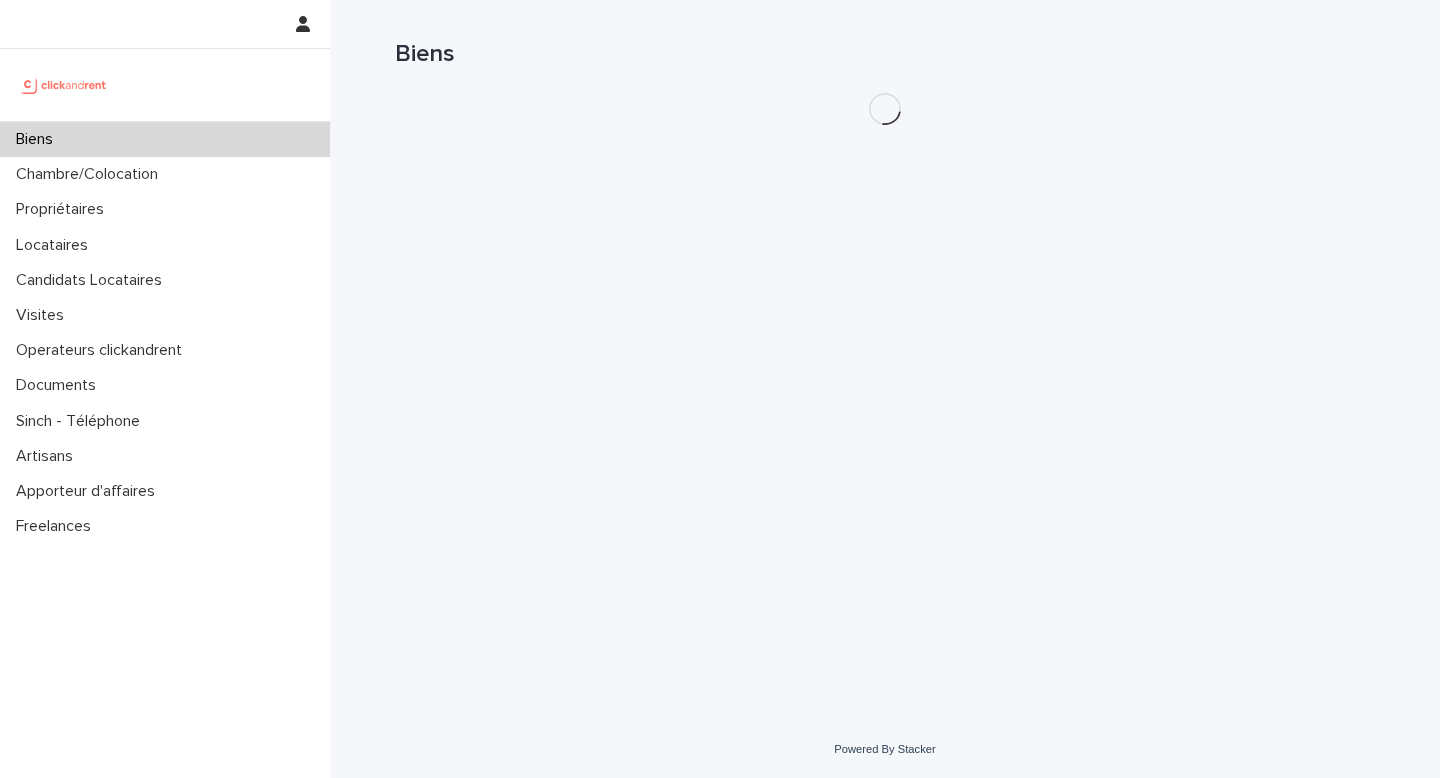 scroll, scrollTop: 0, scrollLeft: 0, axis: both 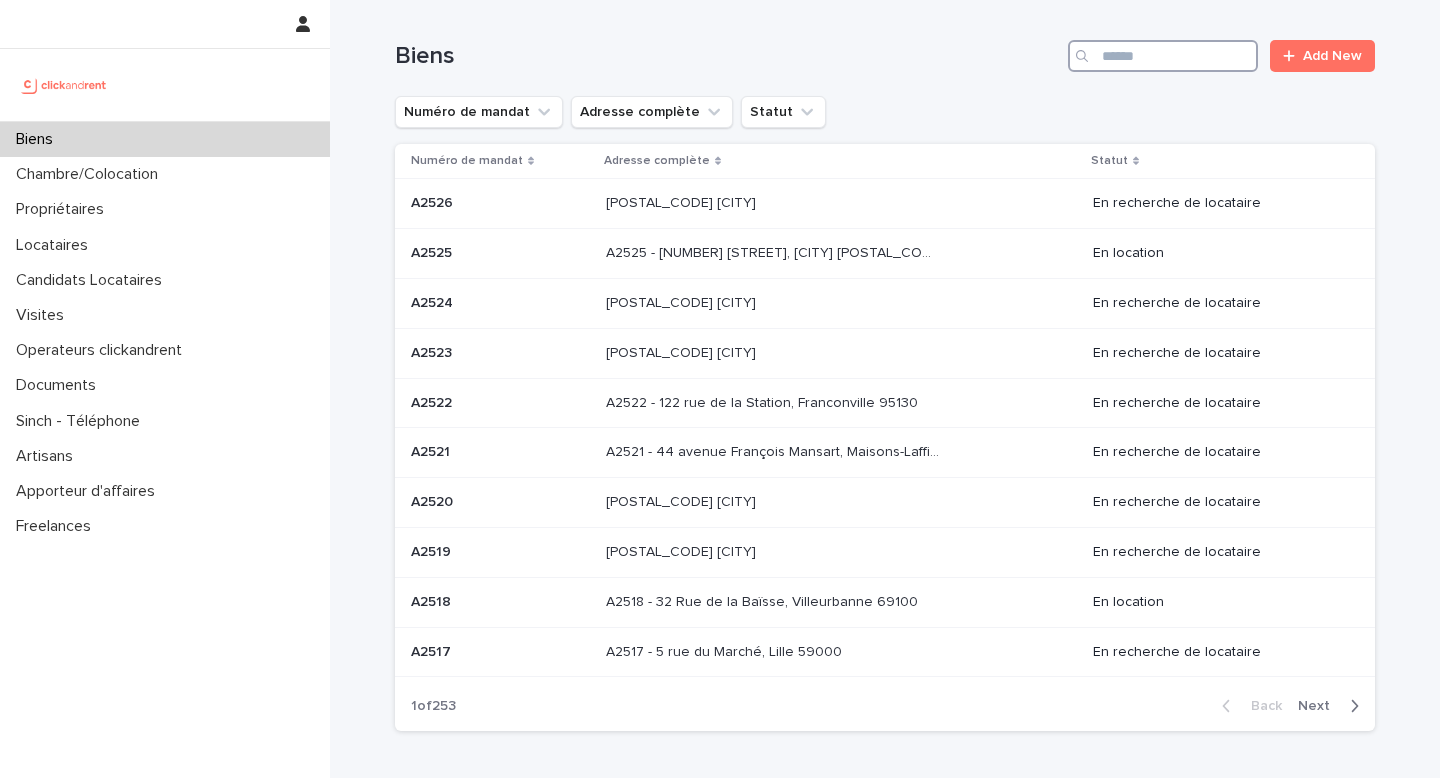 click at bounding box center [1163, 56] 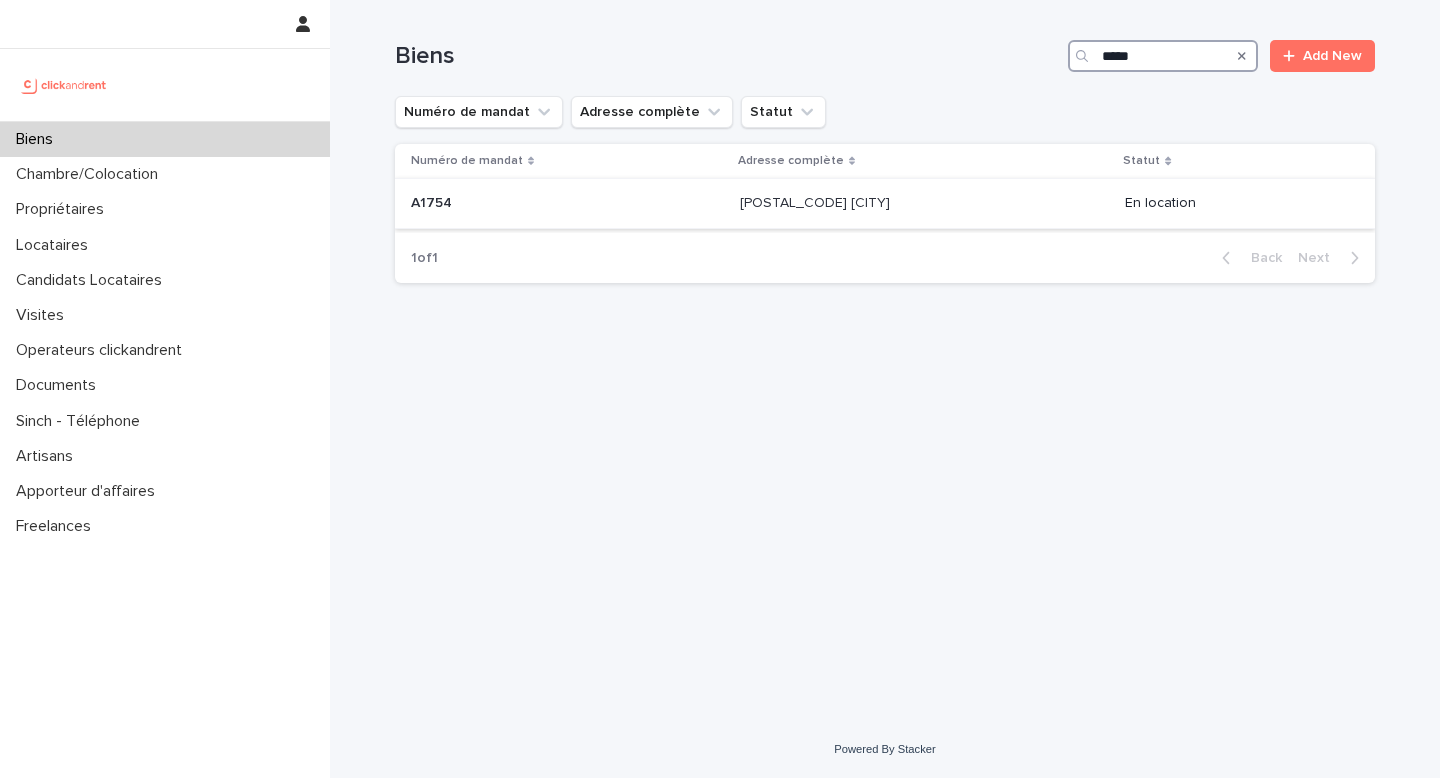 type on "*****" 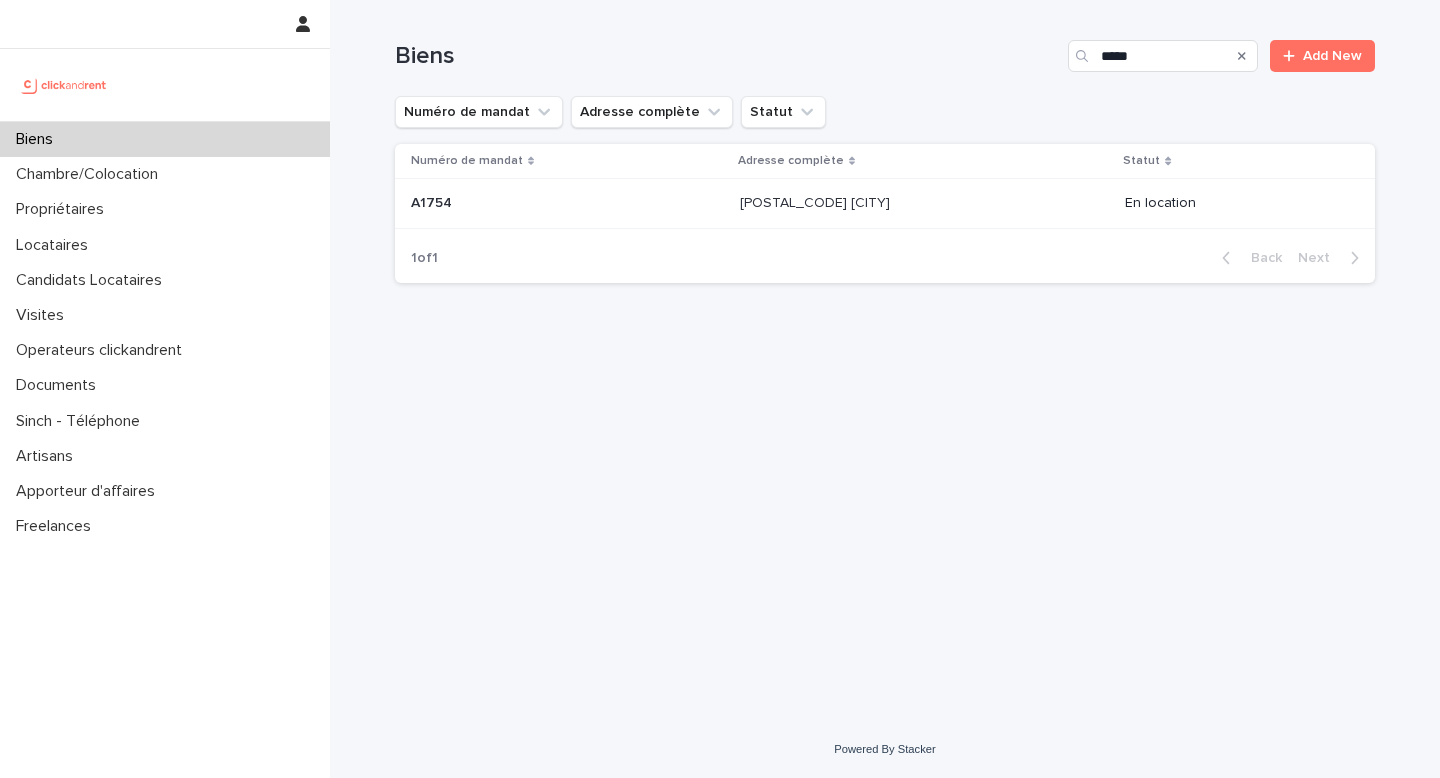 click on "A1754 - [NUMBER] [STREET],  [CITY] [POSTAL_CODE] A1754 - [NUMBER] [STREET],  [CITY] [POSTAL_CODE]" at bounding box center [924, 203] 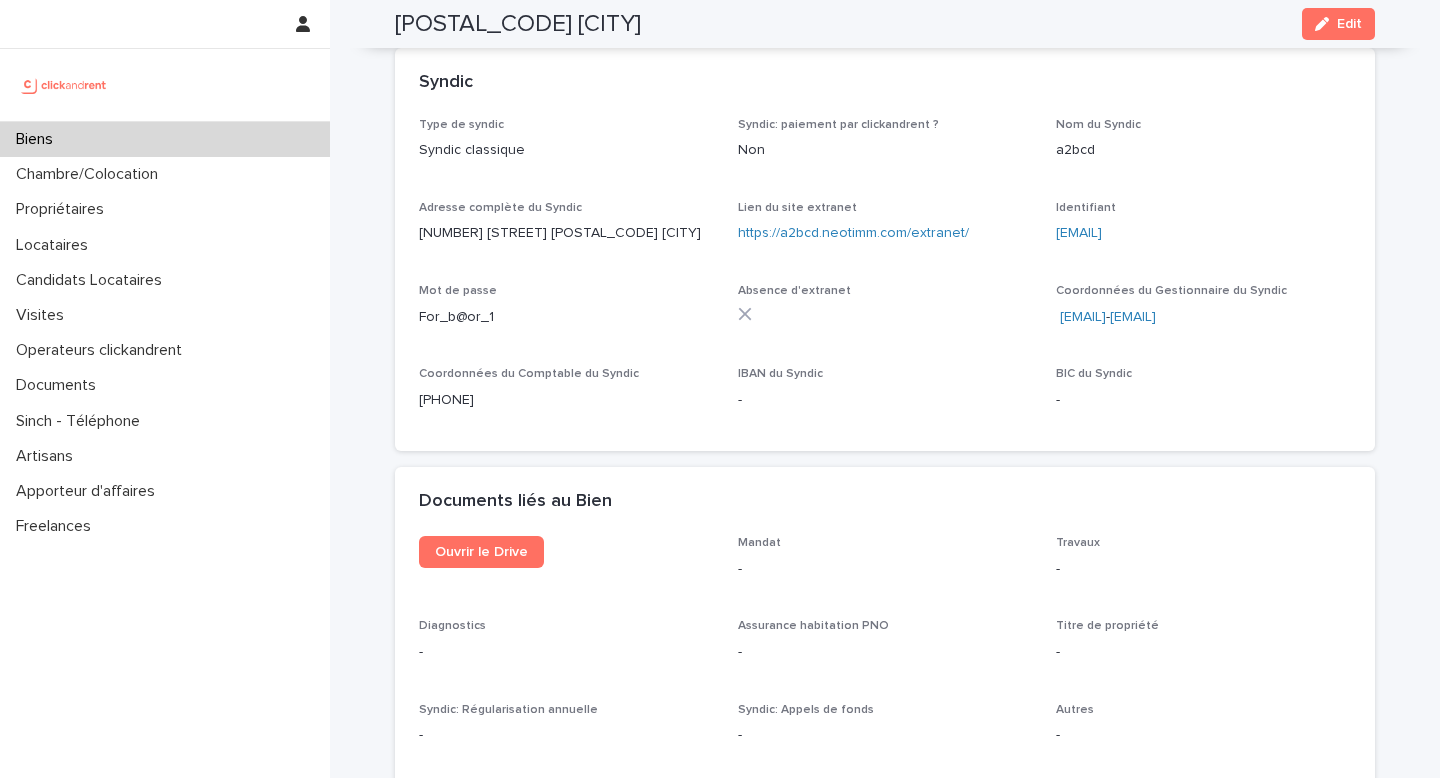 scroll, scrollTop: 7352, scrollLeft: 0, axis: vertical 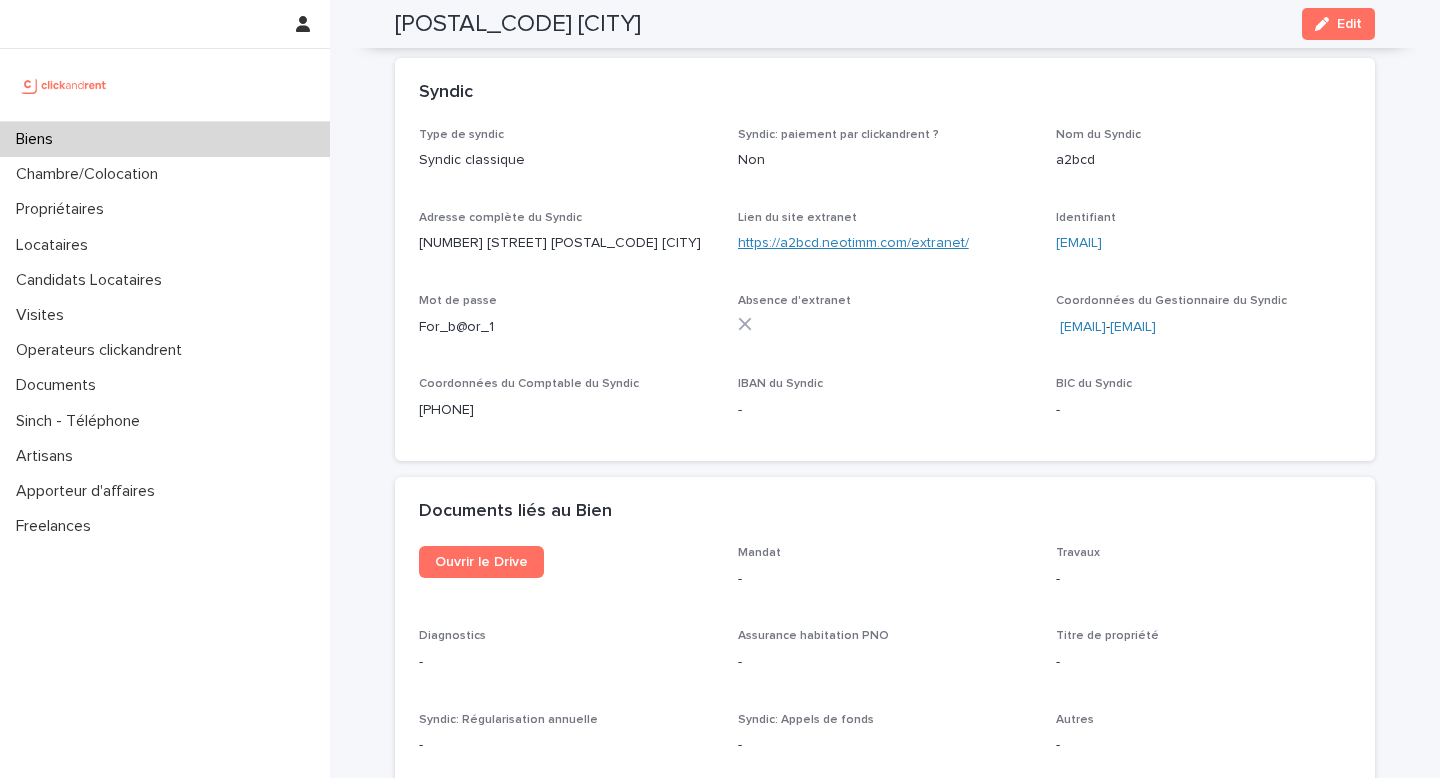 click on "https://a2bcd.neotimm.com/extranet/" at bounding box center (853, 243) 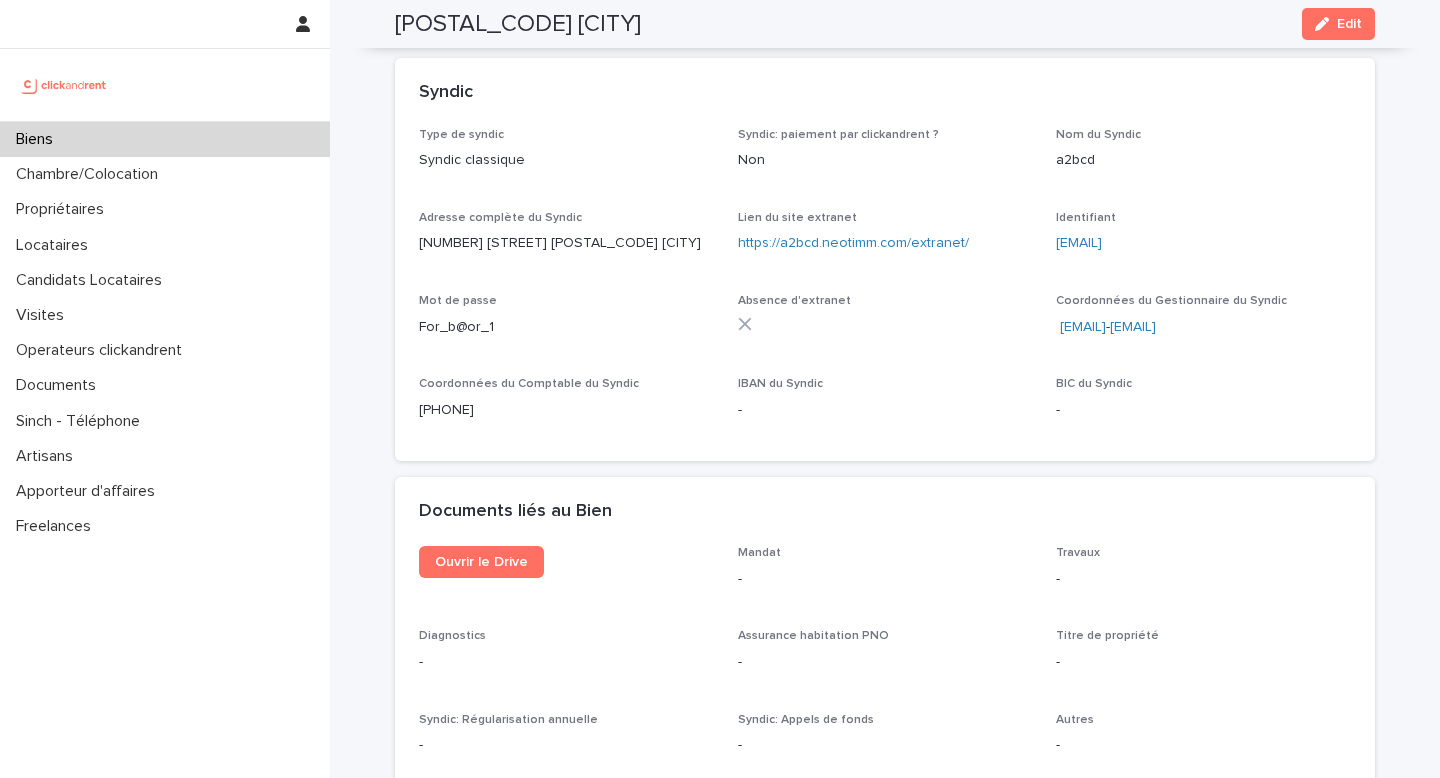 drag, startPoint x: 1219, startPoint y: 130, endPoint x: 1049, endPoint y: 138, distance: 170.18813 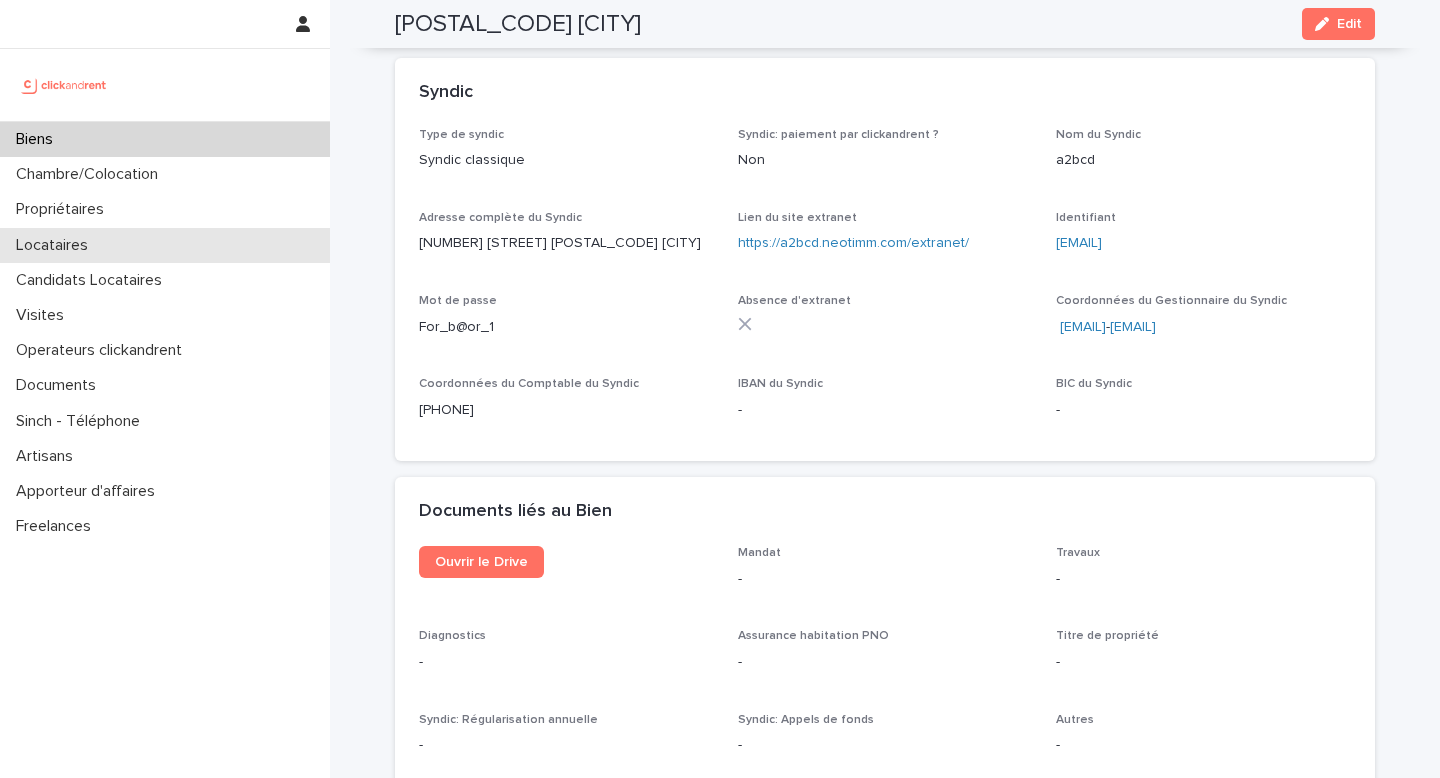 click on "Locataires" at bounding box center (165, 245) 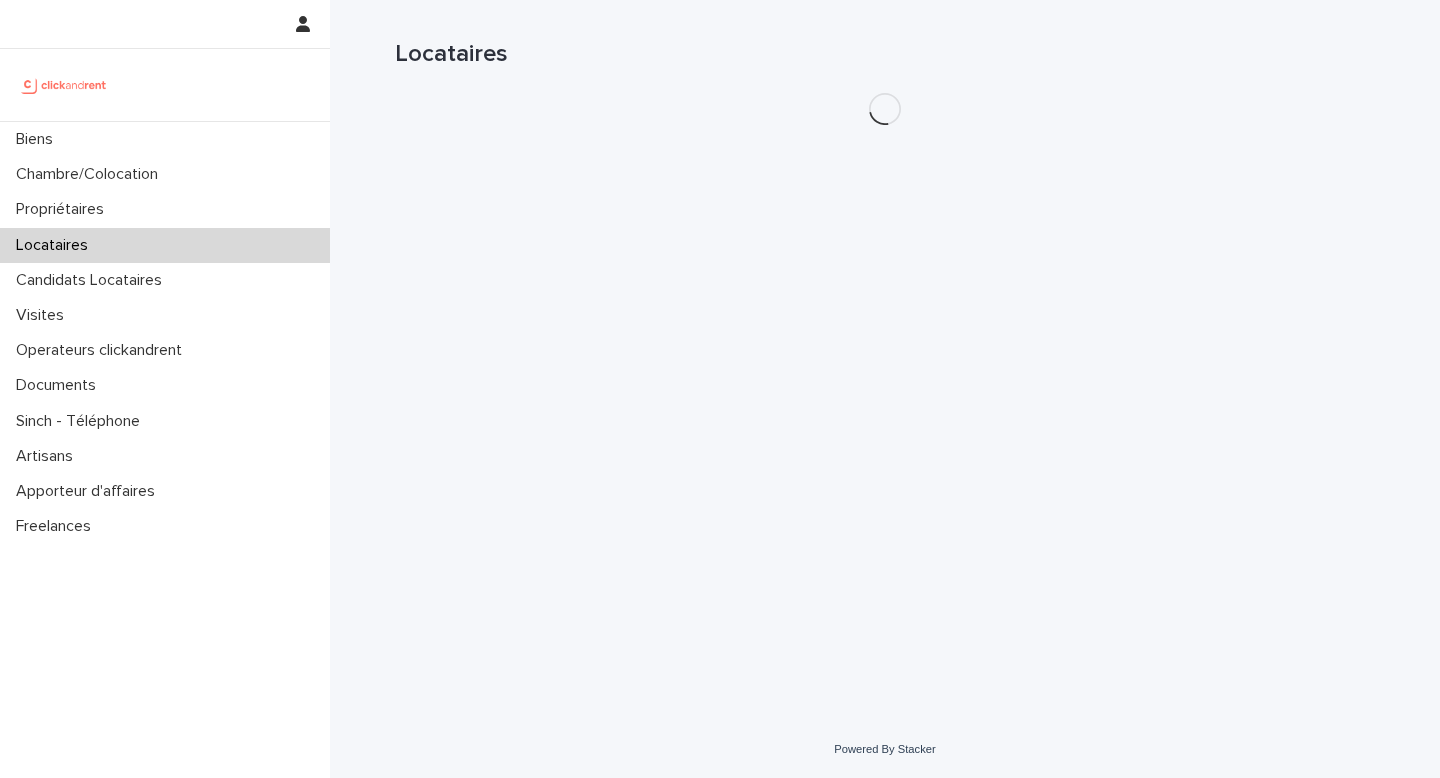 scroll, scrollTop: 0, scrollLeft: 0, axis: both 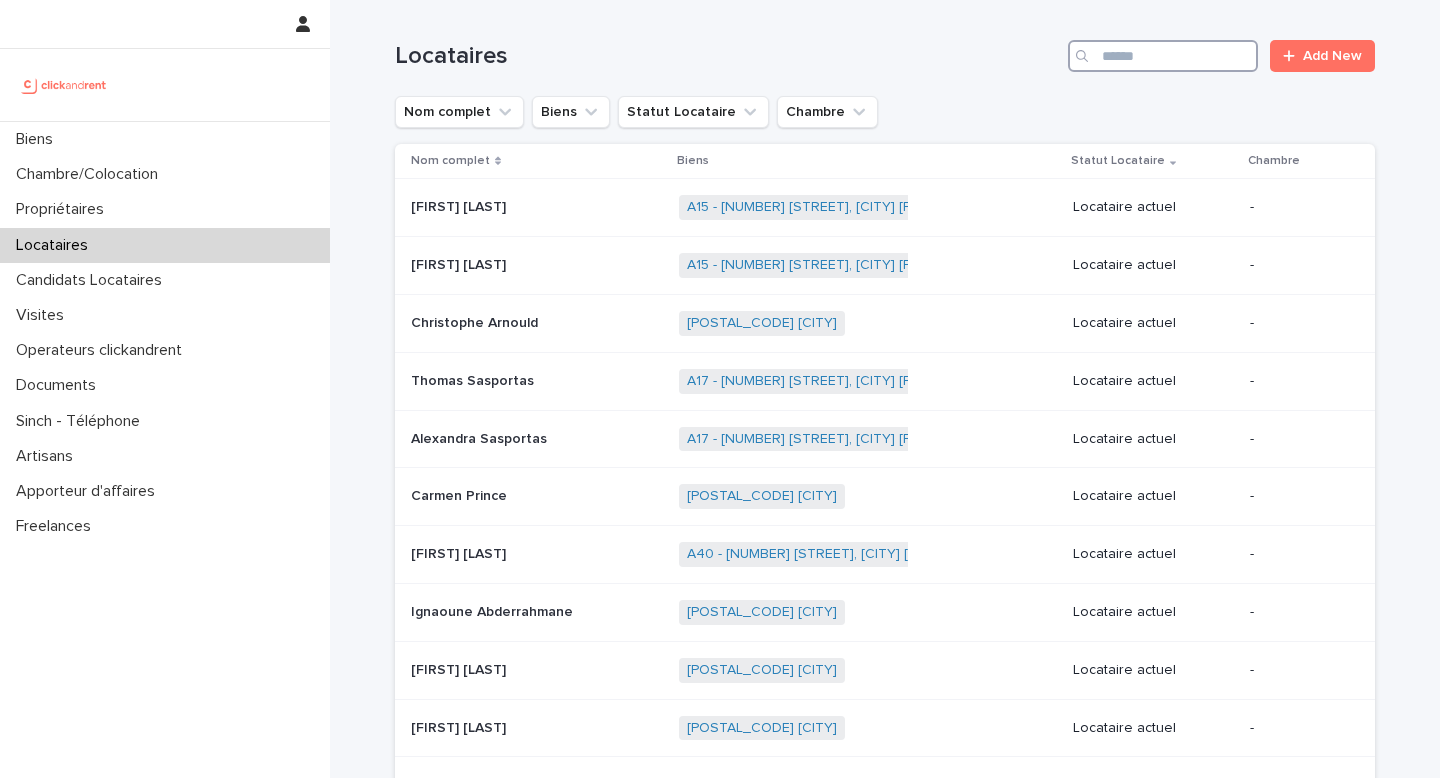 click at bounding box center (1163, 56) 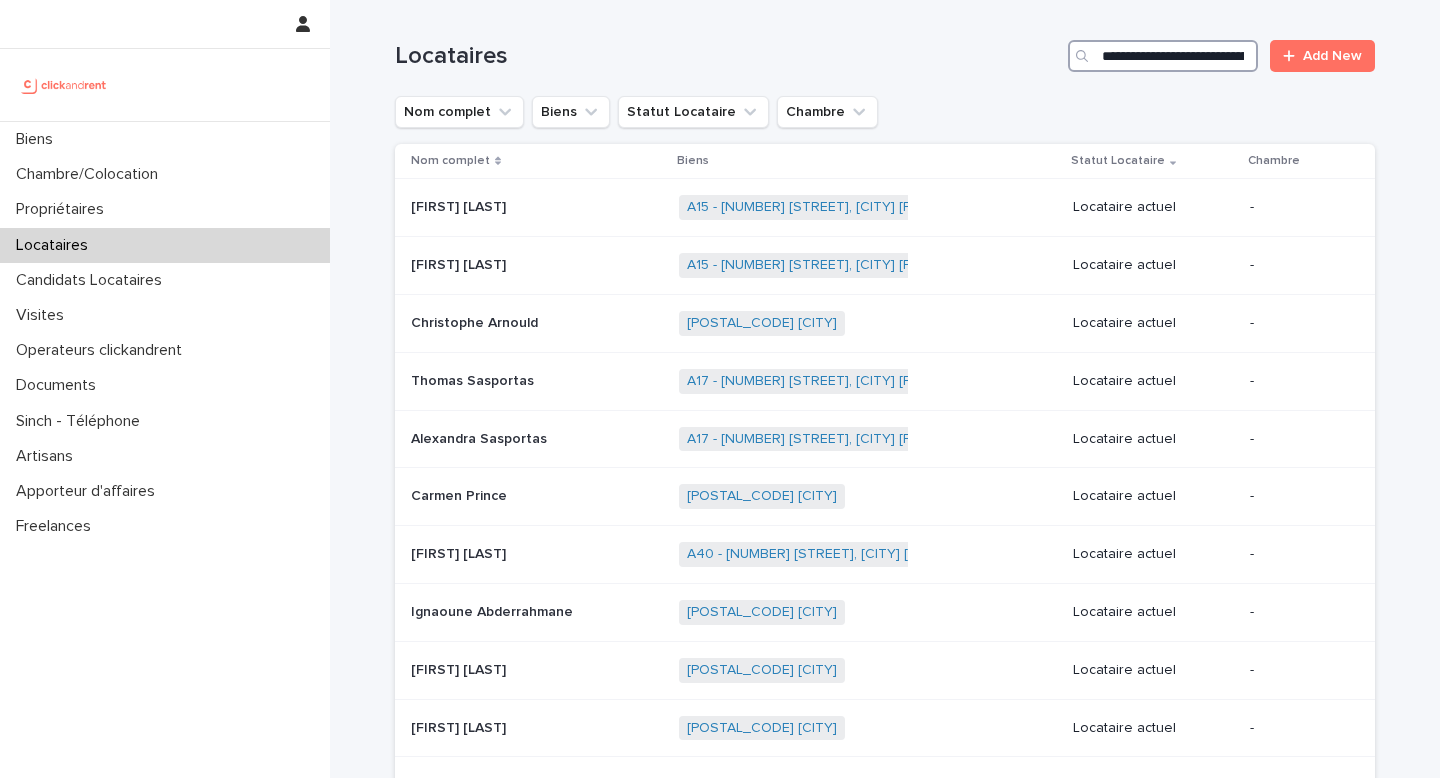 scroll, scrollTop: 0, scrollLeft: 209, axis: horizontal 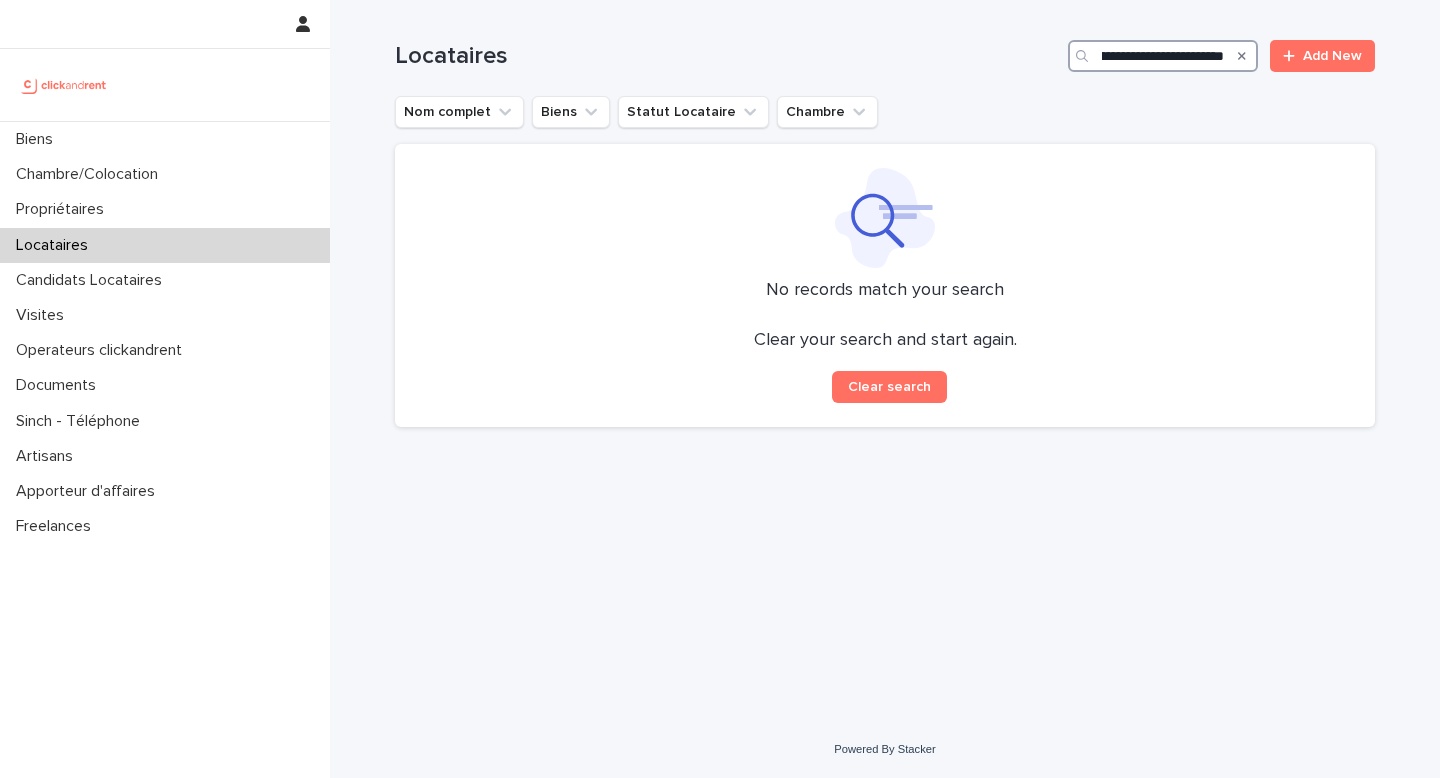 drag, startPoint x: 1150, startPoint y: 55, endPoint x: 1296, endPoint y: 80, distance: 148.12495 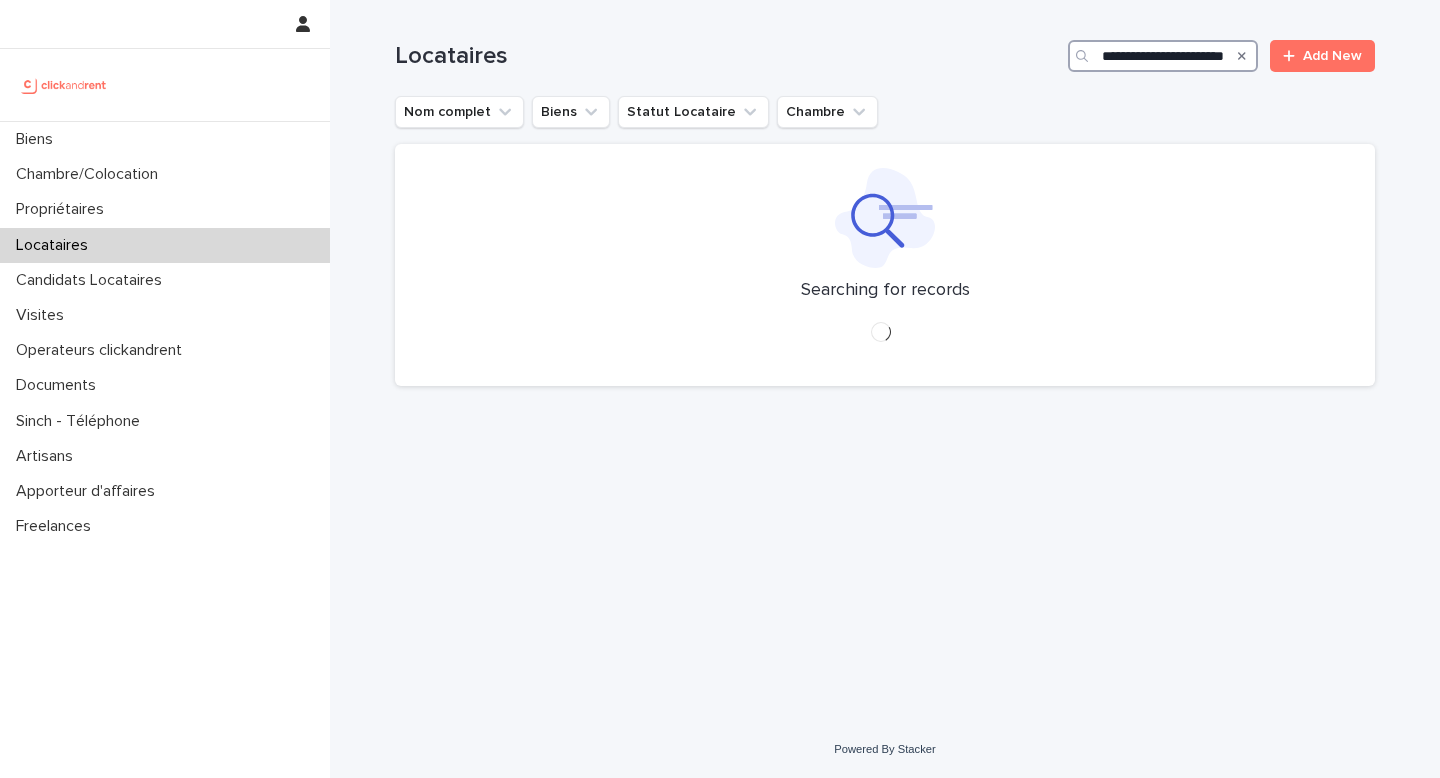 scroll, scrollTop: 0, scrollLeft: 24, axis: horizontal 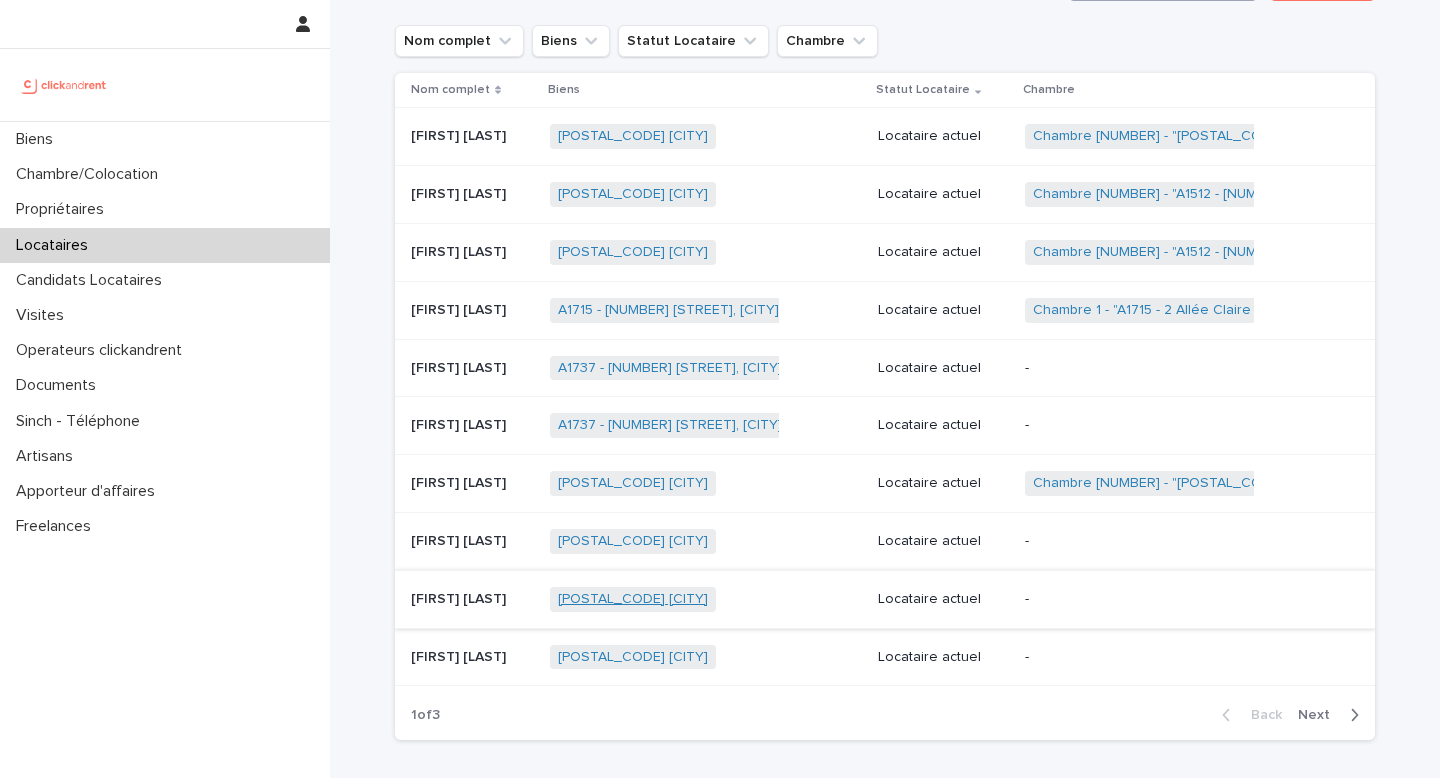 type on "**********" 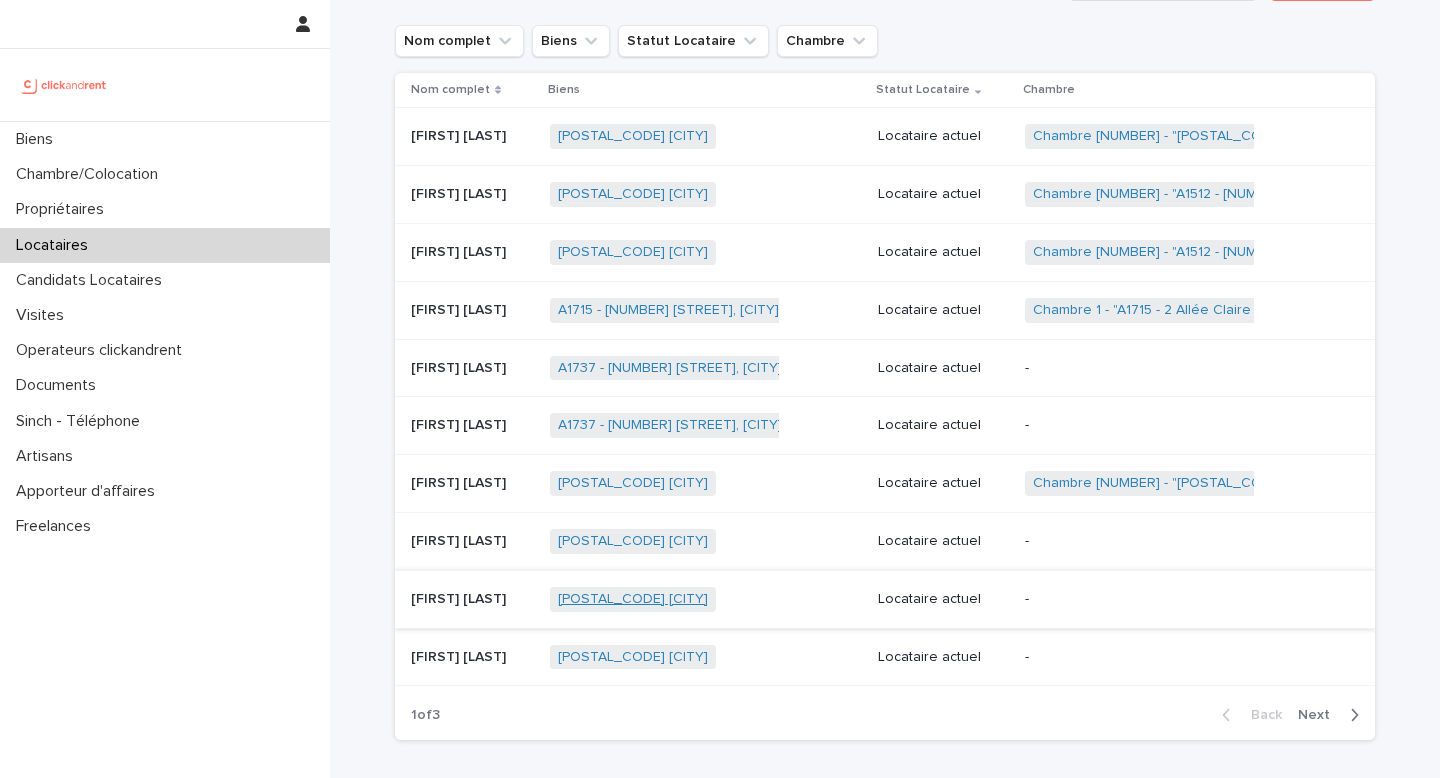 click on "[POSTAL_CODE] [CITY]" at bounding box center (633, 599) 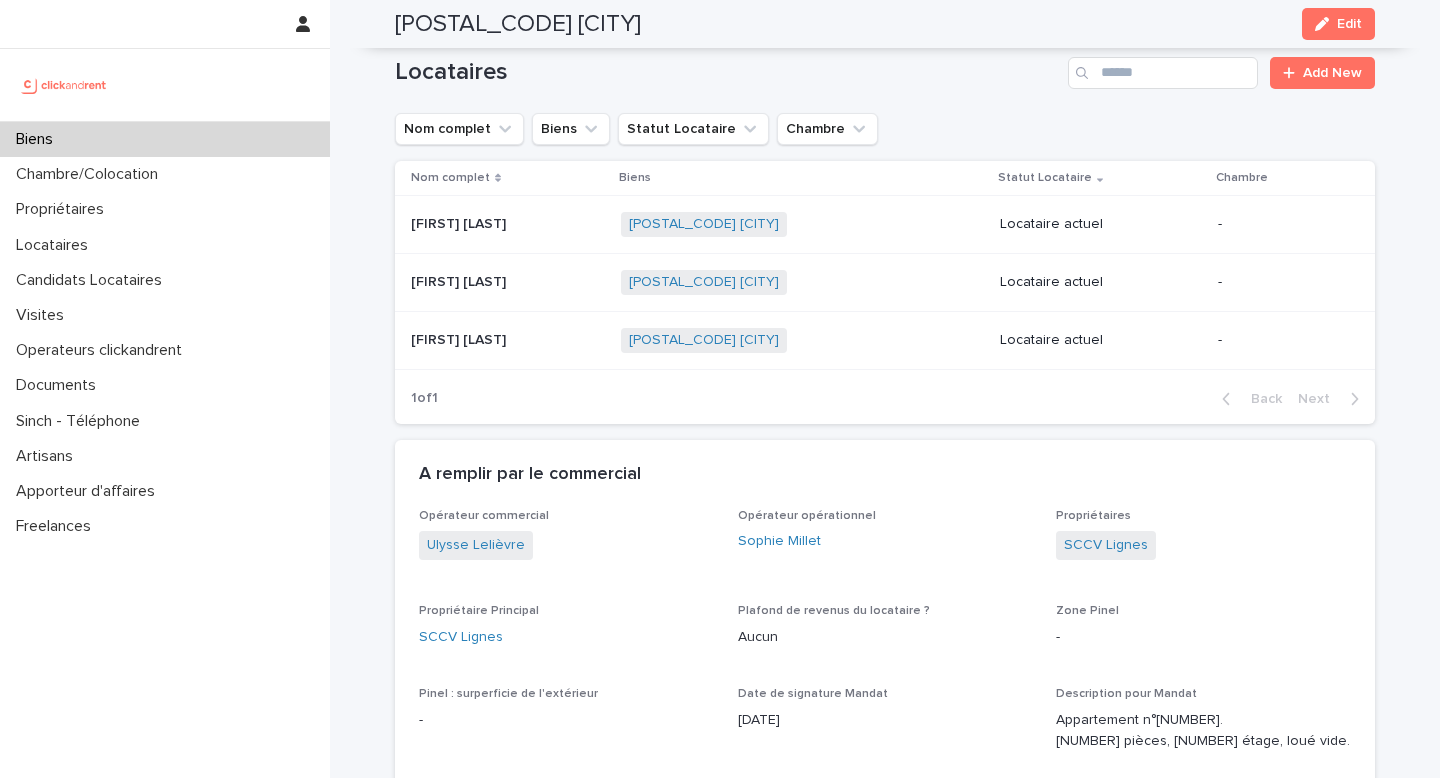 scroll, scrollTop: 742, scrollLeft: 0, axis: vertical 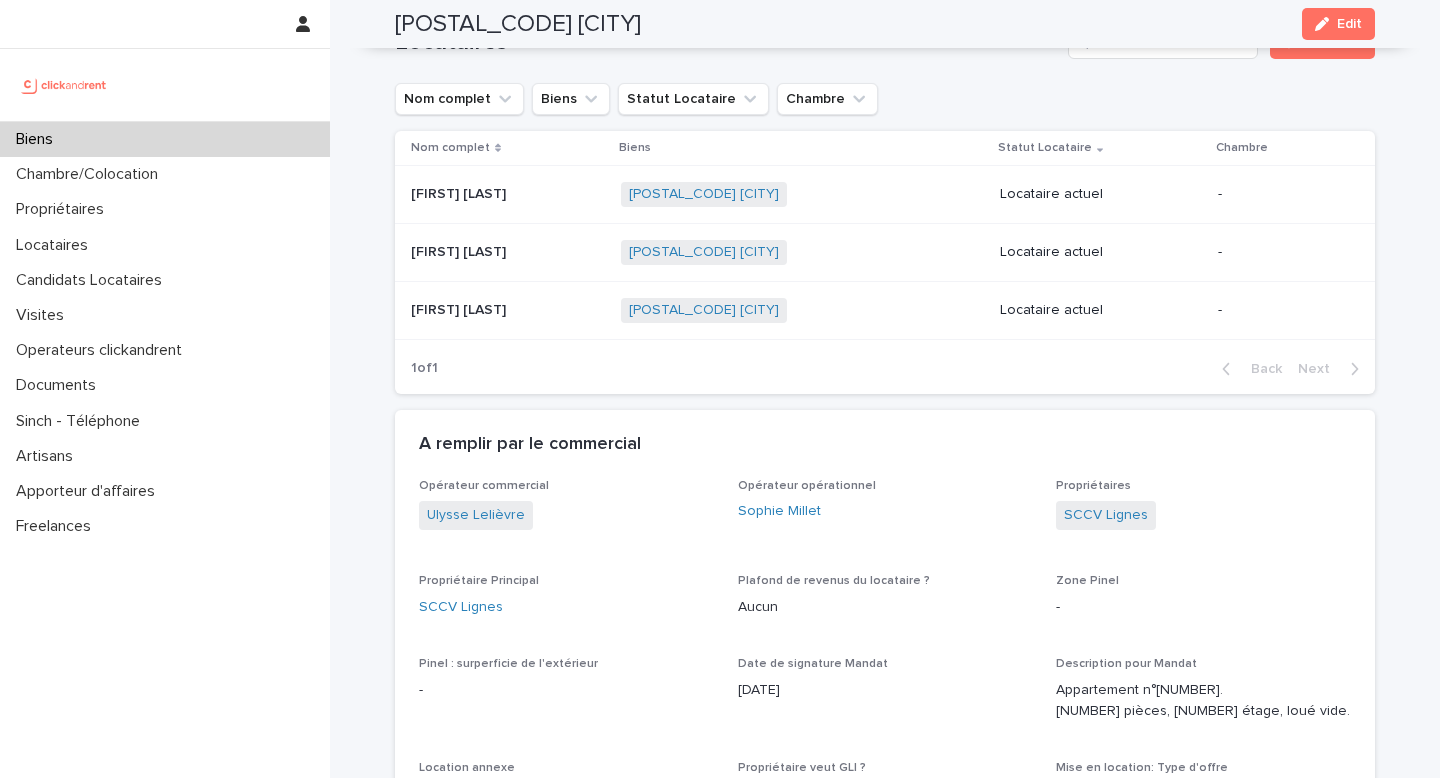 click on "A1736 - [NUMBER] [STREET],  [CITY] [POSTAL_CODE]   + [NUMBER]" at bounding box center [802, 252] 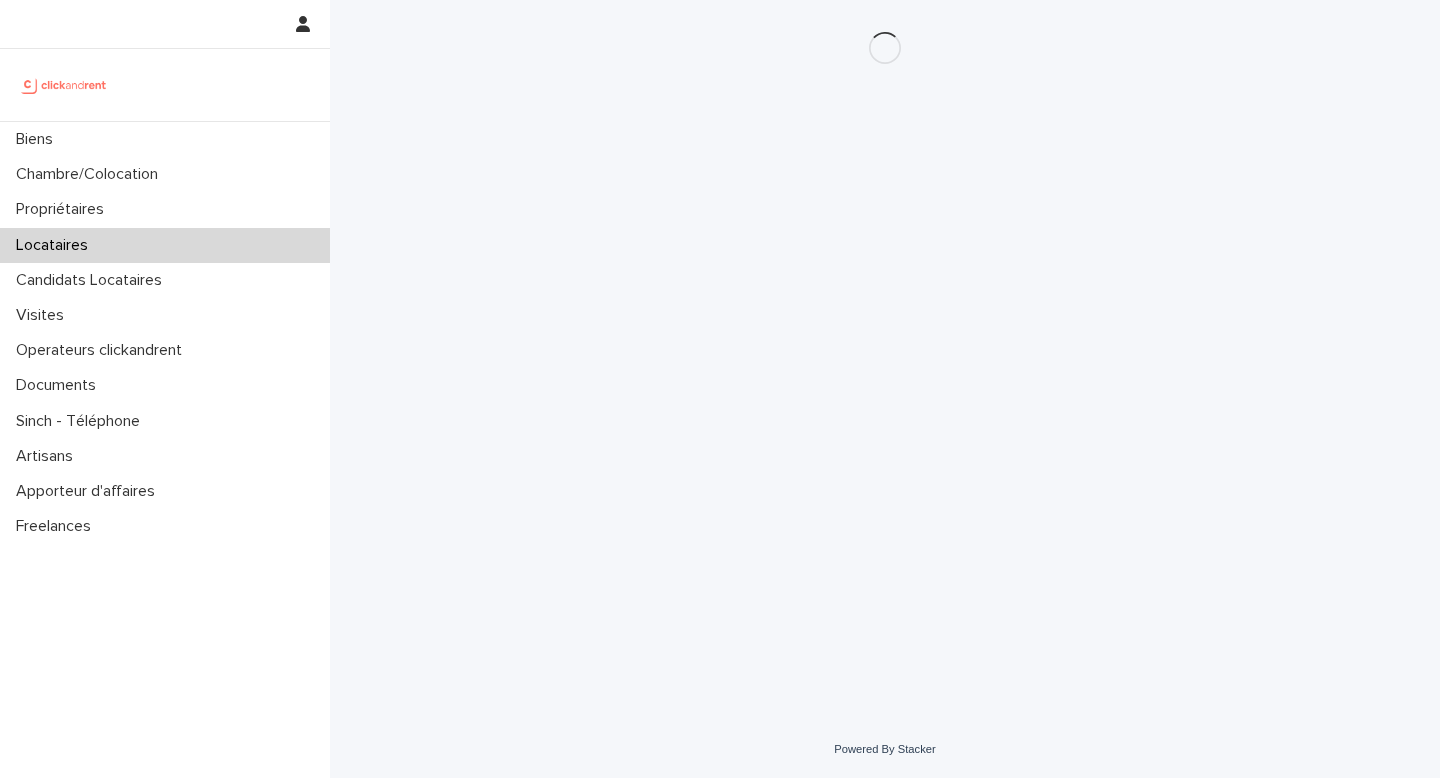 scroll, scrollTop: 0, scrollLeft: 0, axis: both 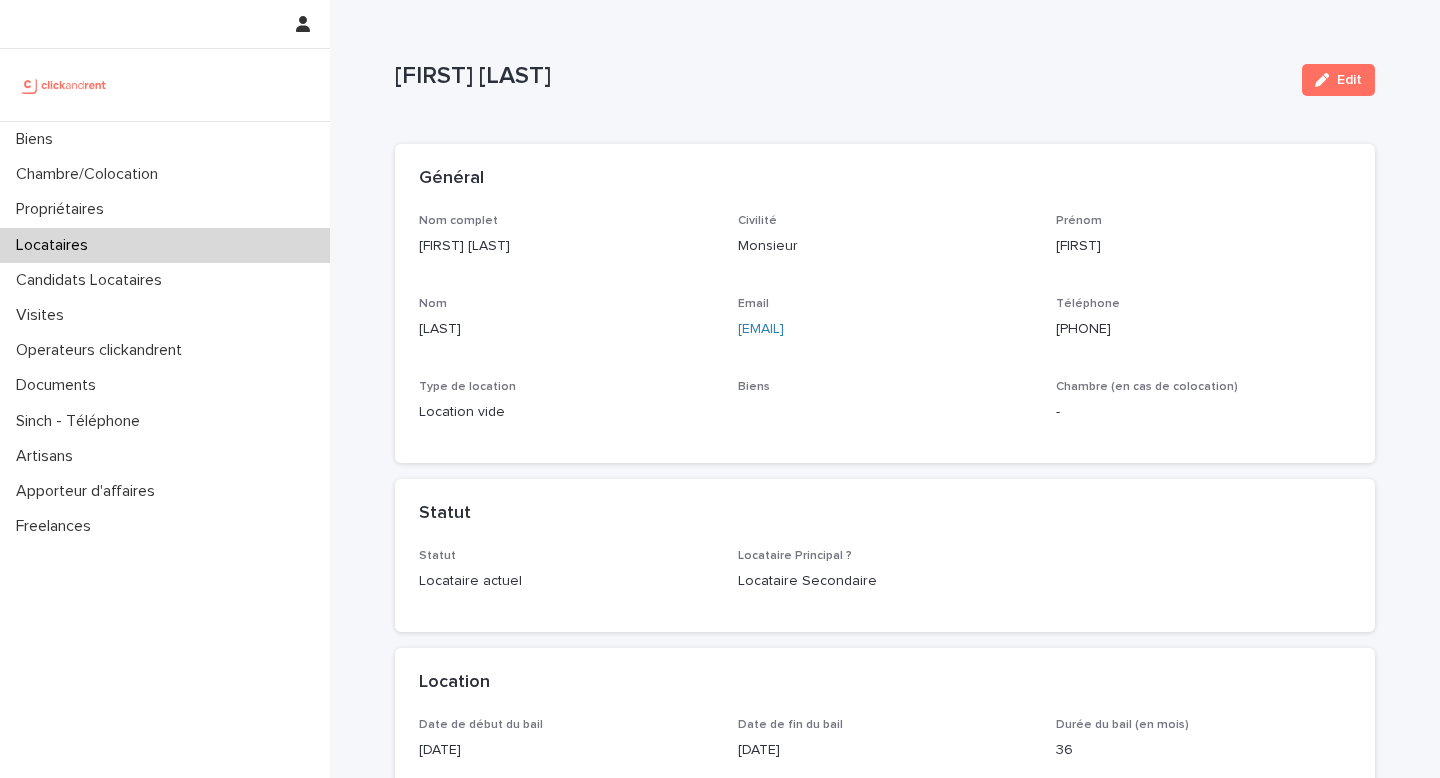 click on "[PHONE]" at bounding box center [1203, 327] 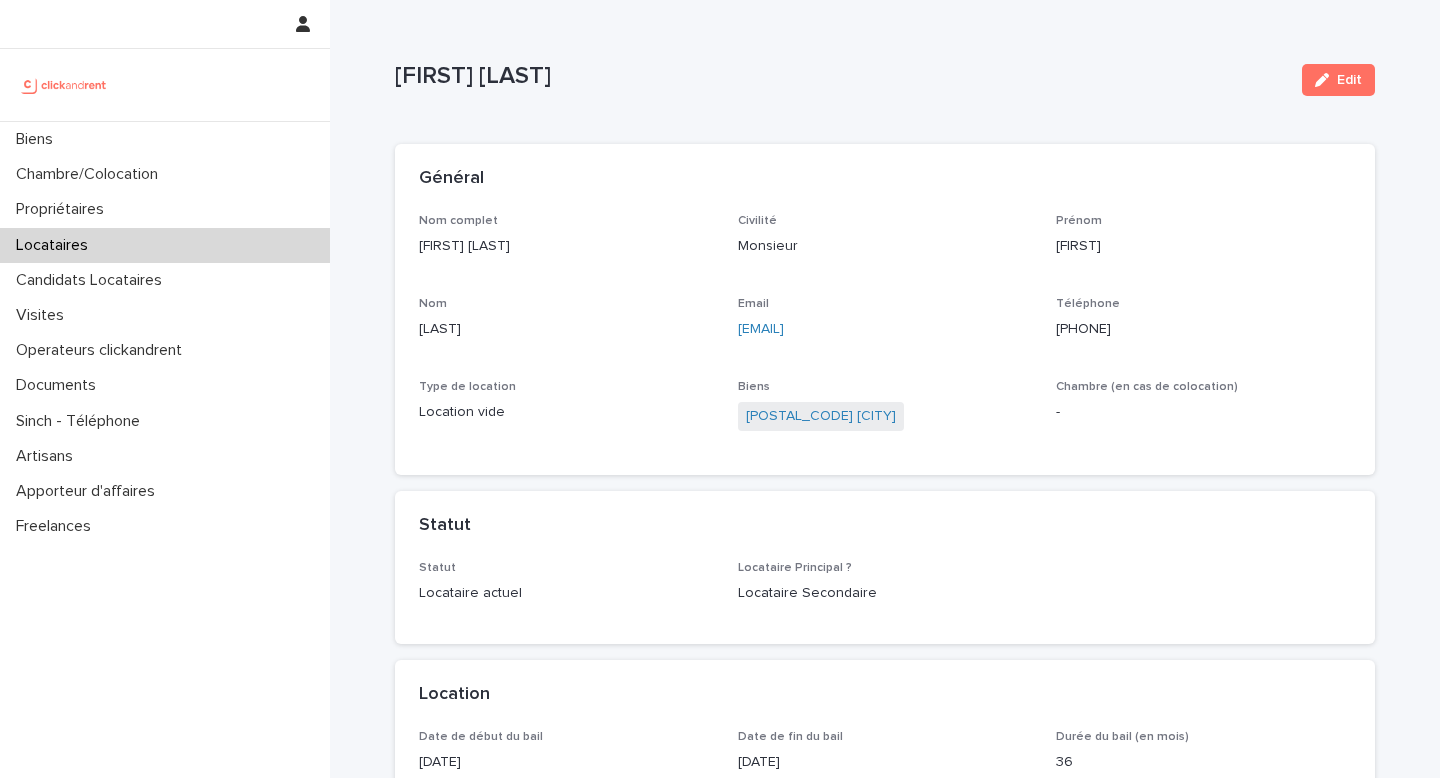 click on "[PHONE]" 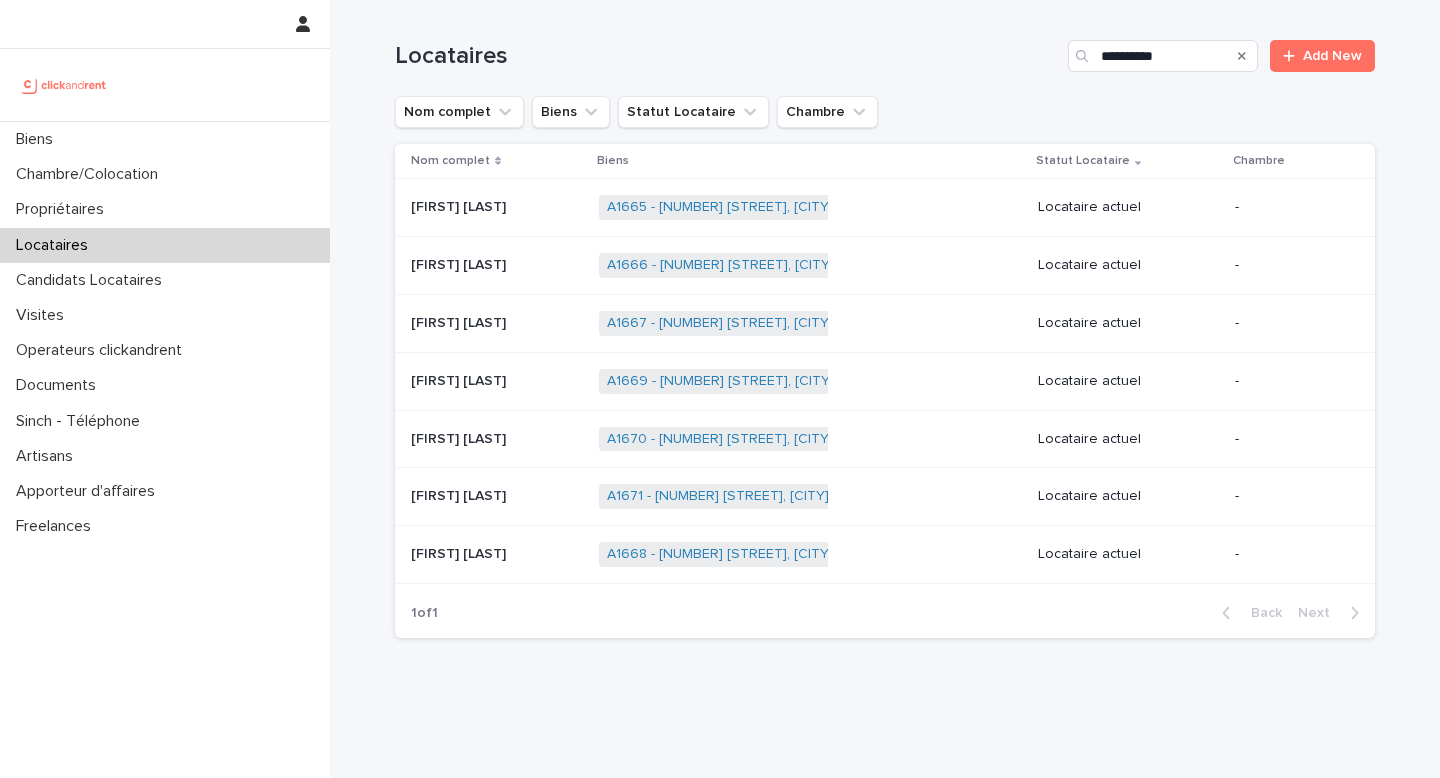 scroll, scrollTop: 0, scrollLeft: 0, axis: both 